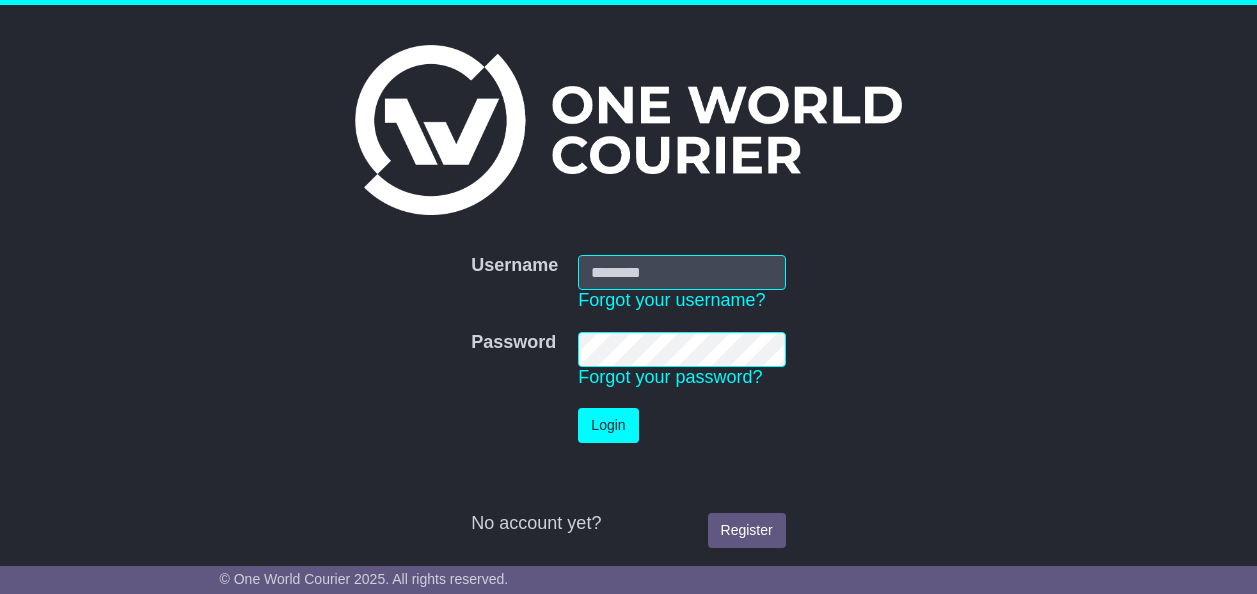 scroll, scrollTop: 0, scrollLeft: 0, axis: both 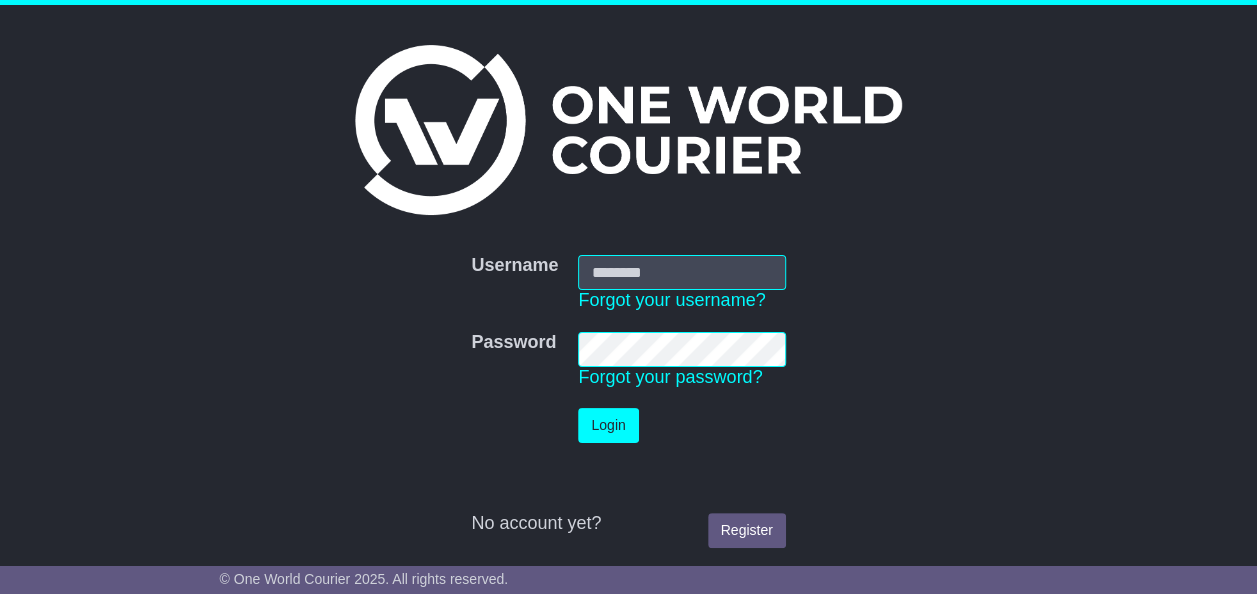 click on "Username" at bounding box center [681, 272] 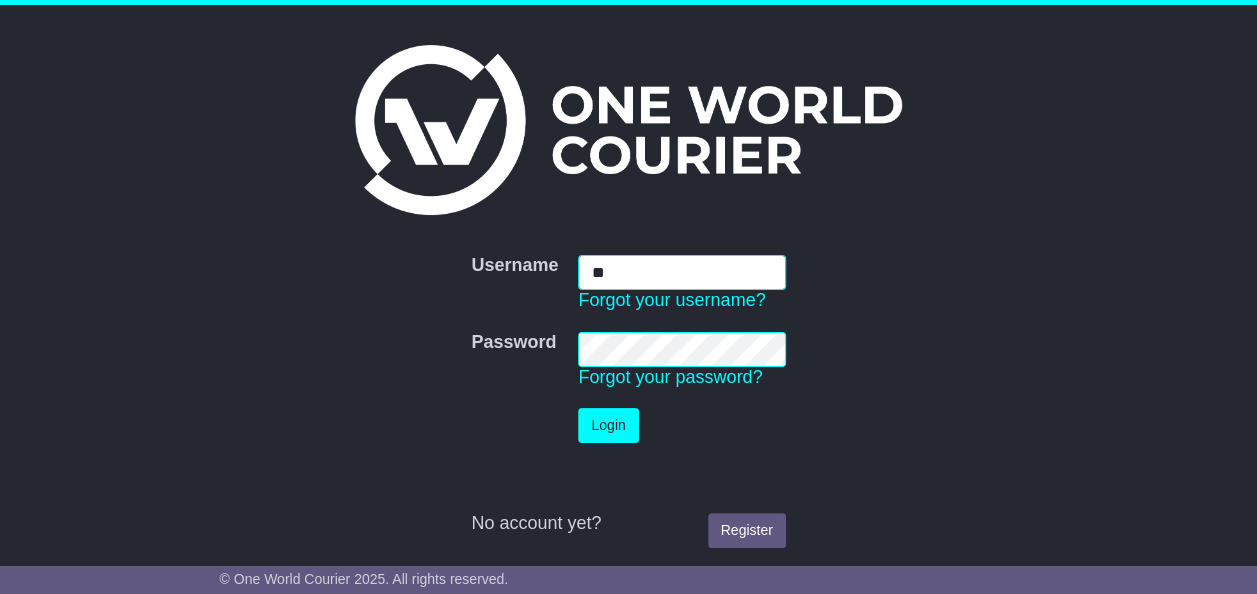 click on "**" at bounding box center (681, 272) 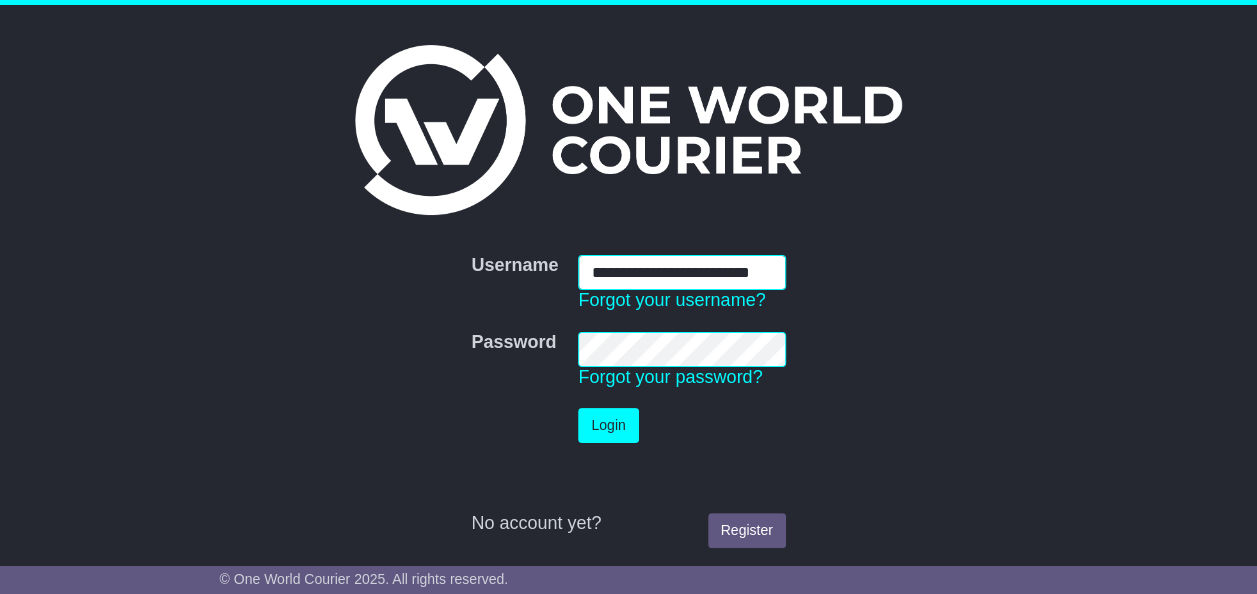 scroll, scrollTop: 0, scrollLeft: 16, axis: horizontal 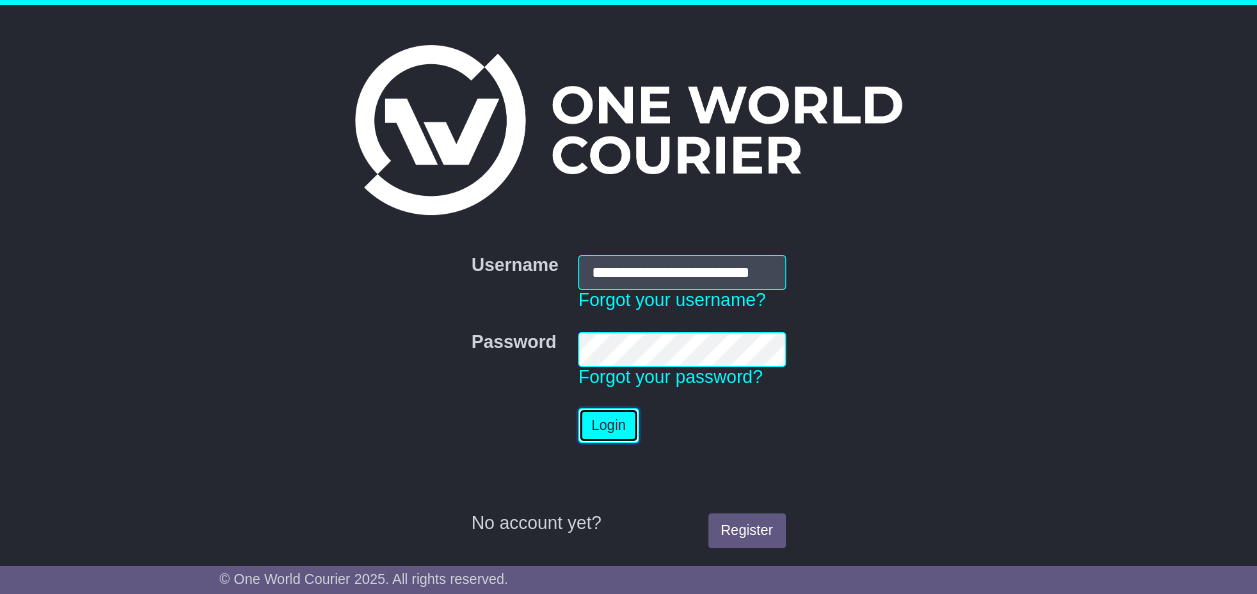 click on "Login" at bounding box center [608, 425] 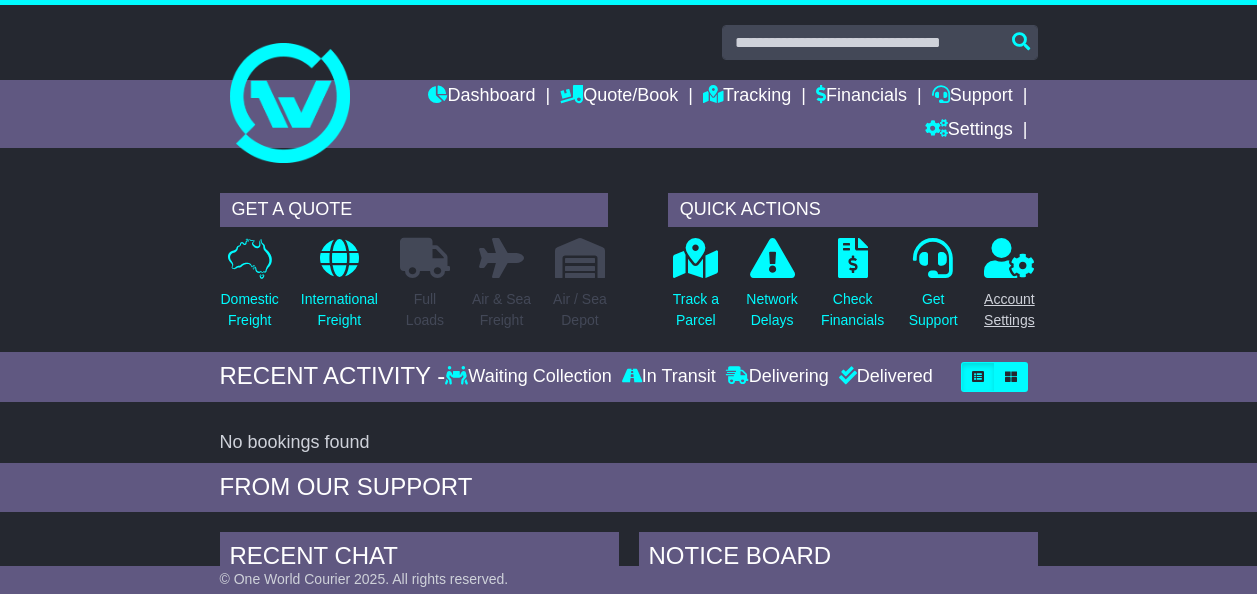 scroll, scrollTop: 0, scrollLeft: 0, axis: both 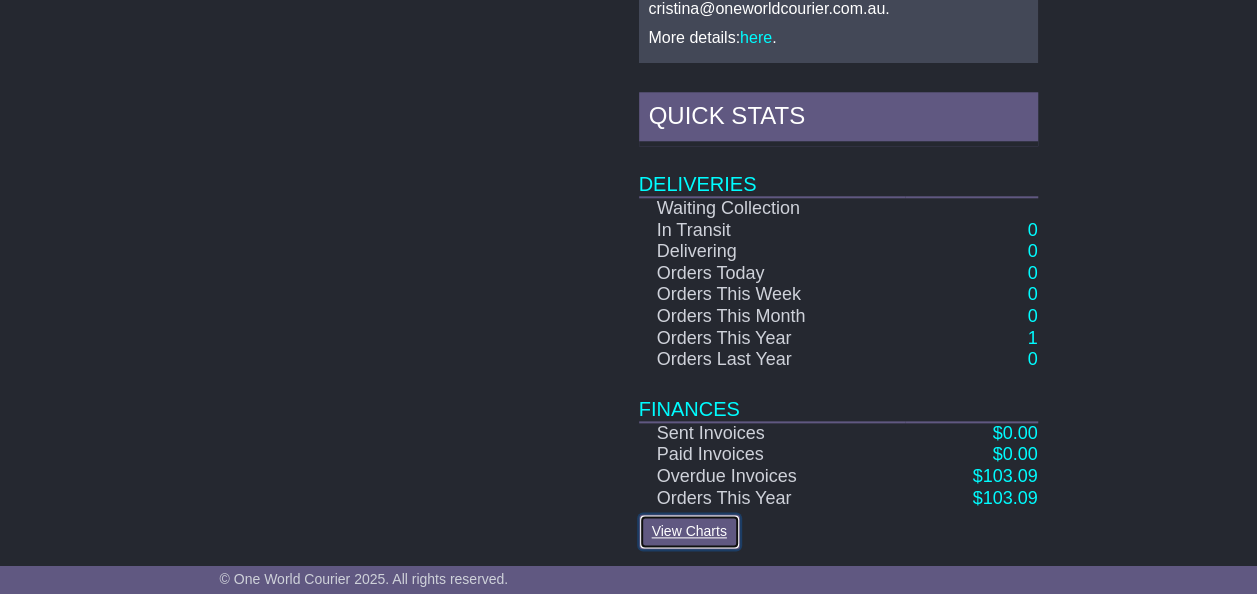 click on "View Charts" at bounding box center (689, 531) 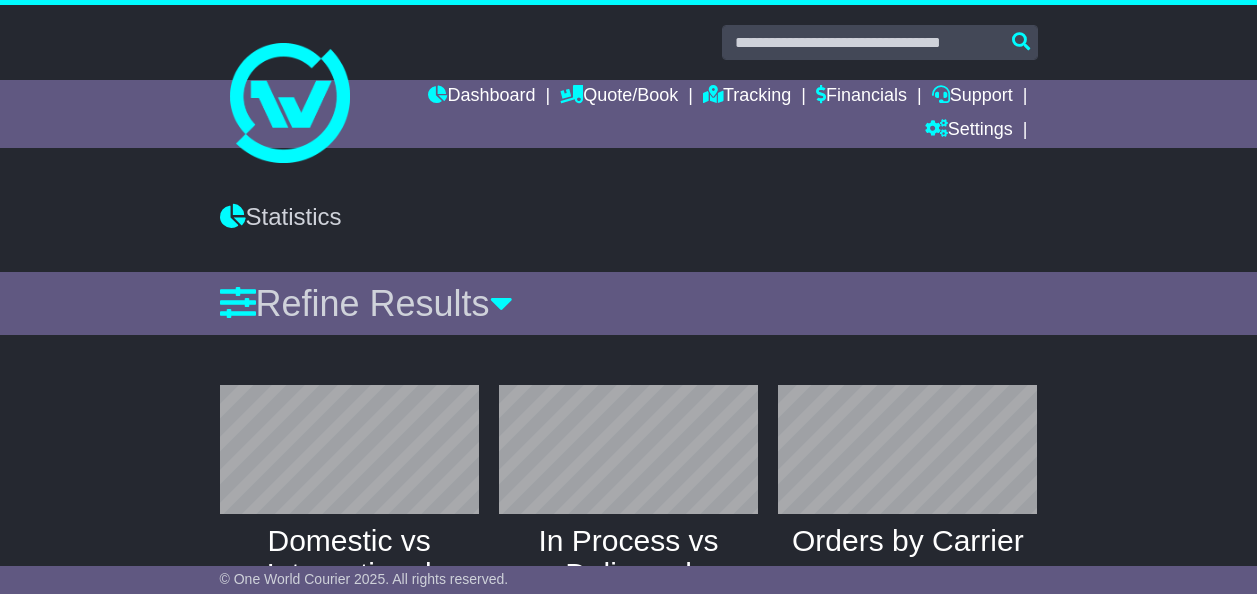 scroll, scrollTop: 0, scrollLeft: 0, axis: both 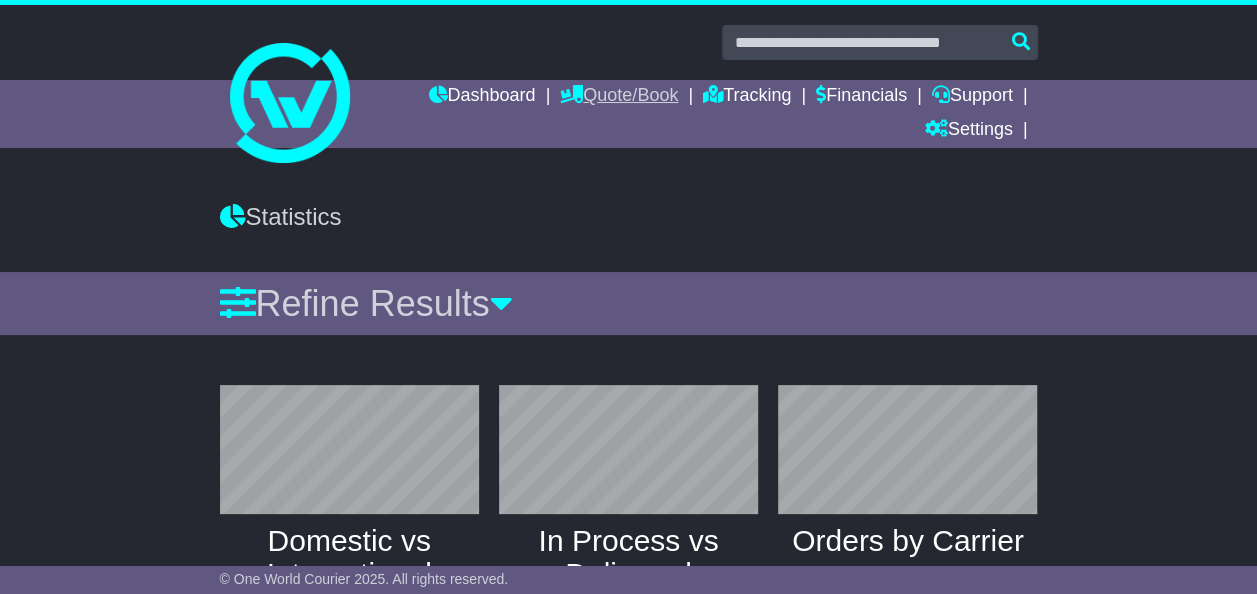 click on "Quote/Book" at bounding box center (619, 97) 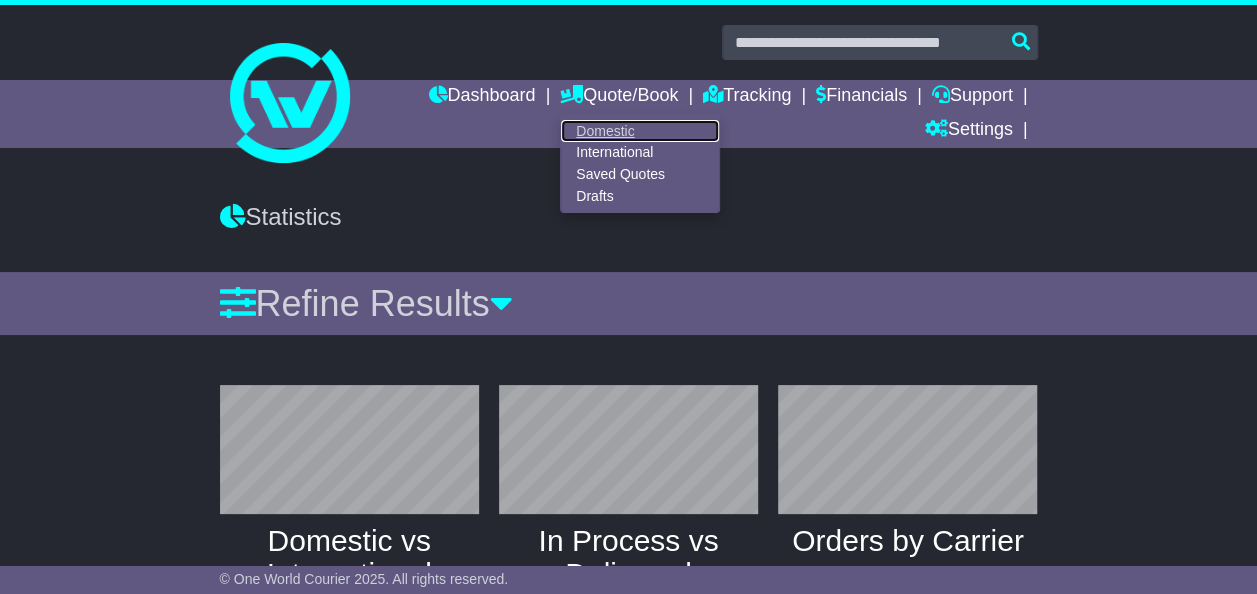 click on "Domestic" at bounding box center [640, 131] 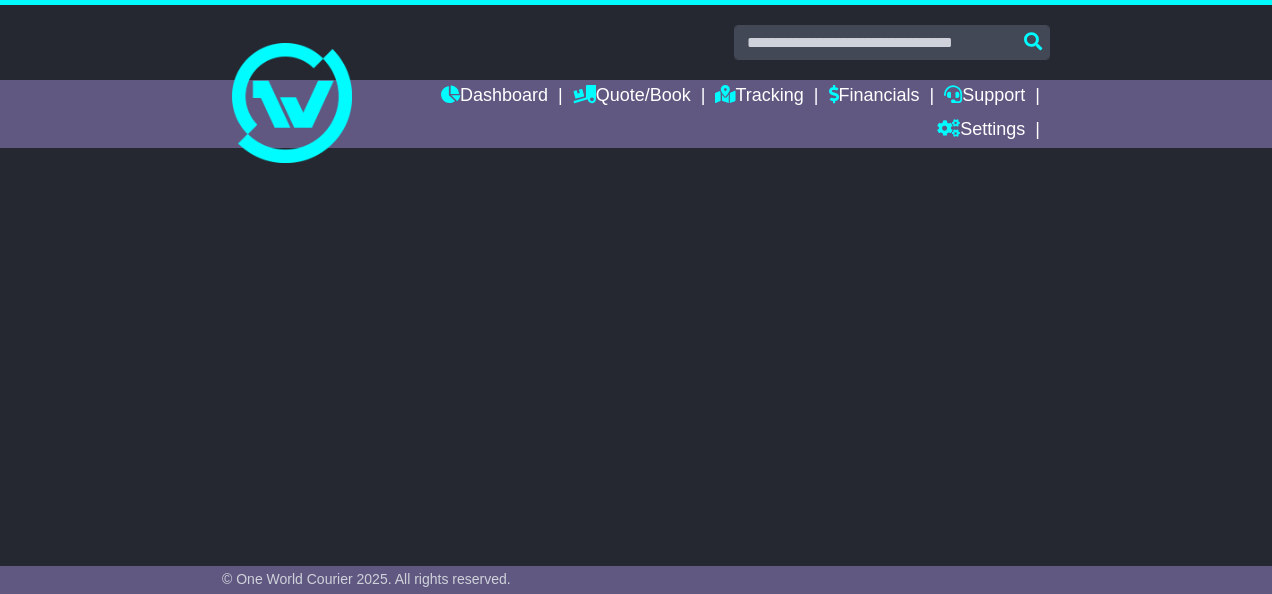 scroll, scrollTop: 0, scrollLeft: 0, axis: both 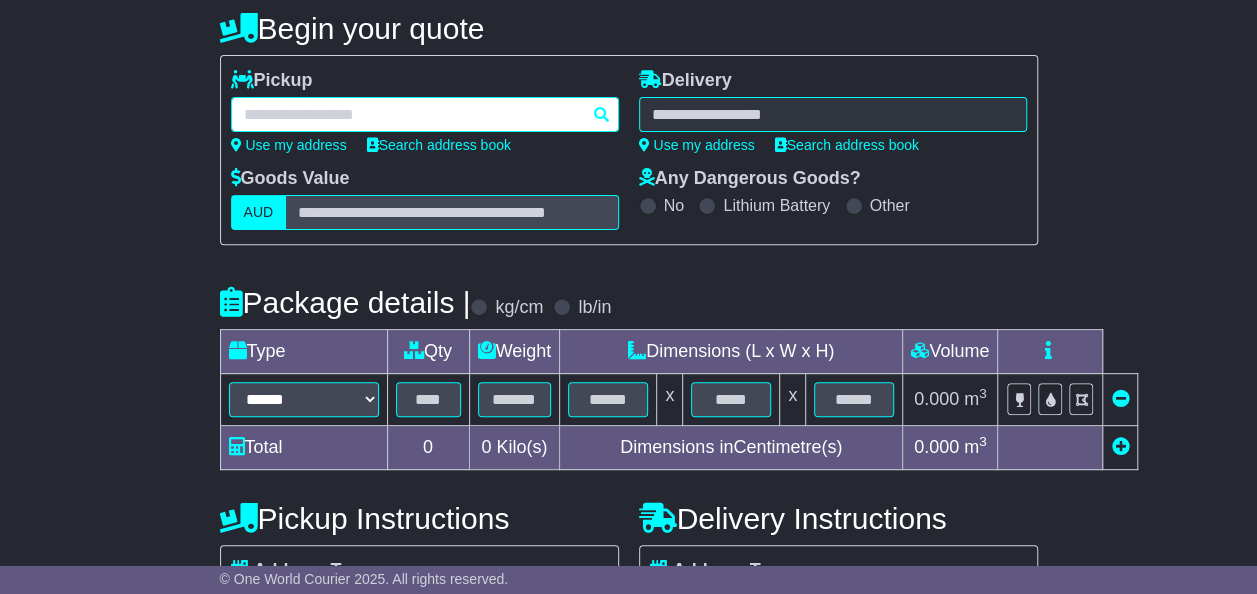click at bounding box center (425, 114) 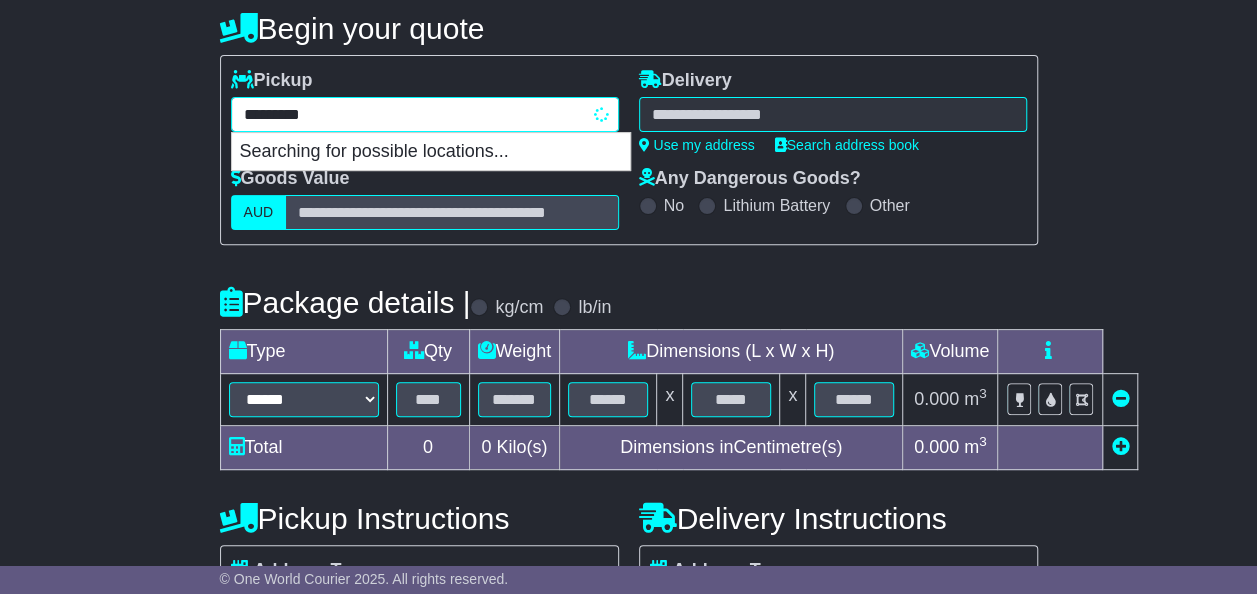 type on "**********" 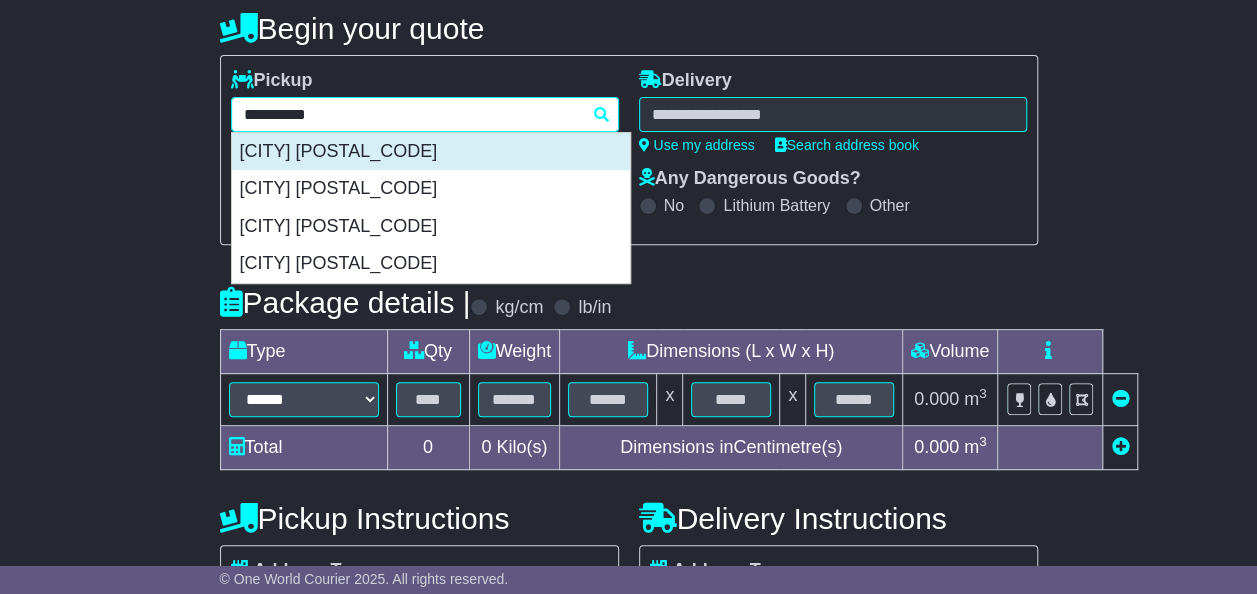 click on "KINGS PARK 2148" at bounding box center (431, 152) 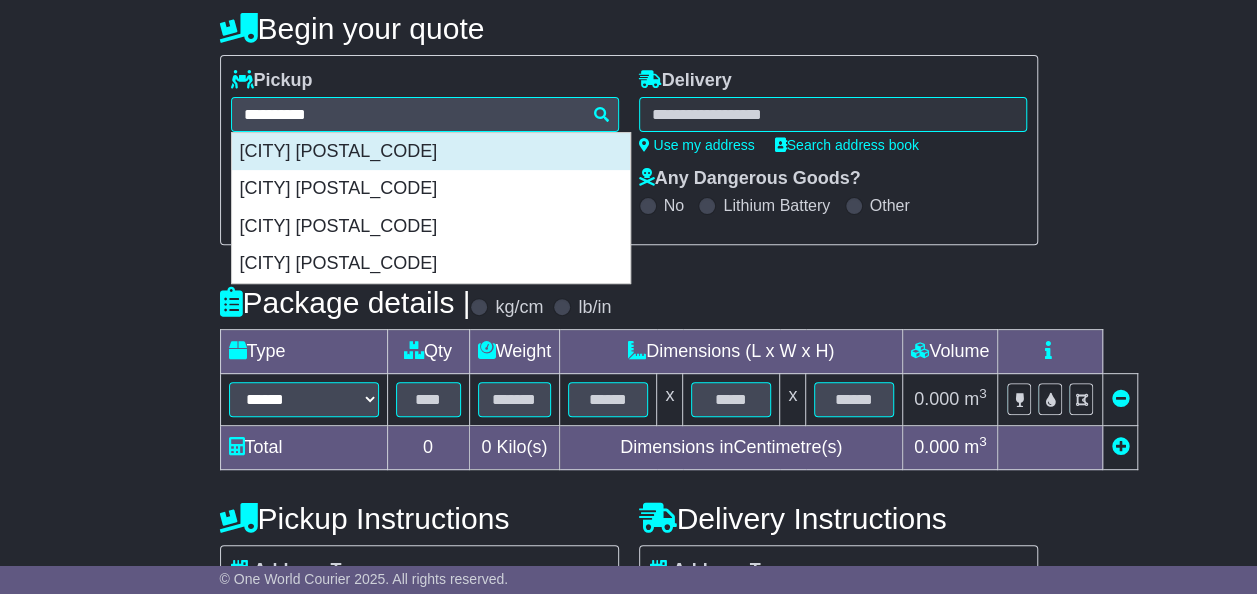 type on "**********" 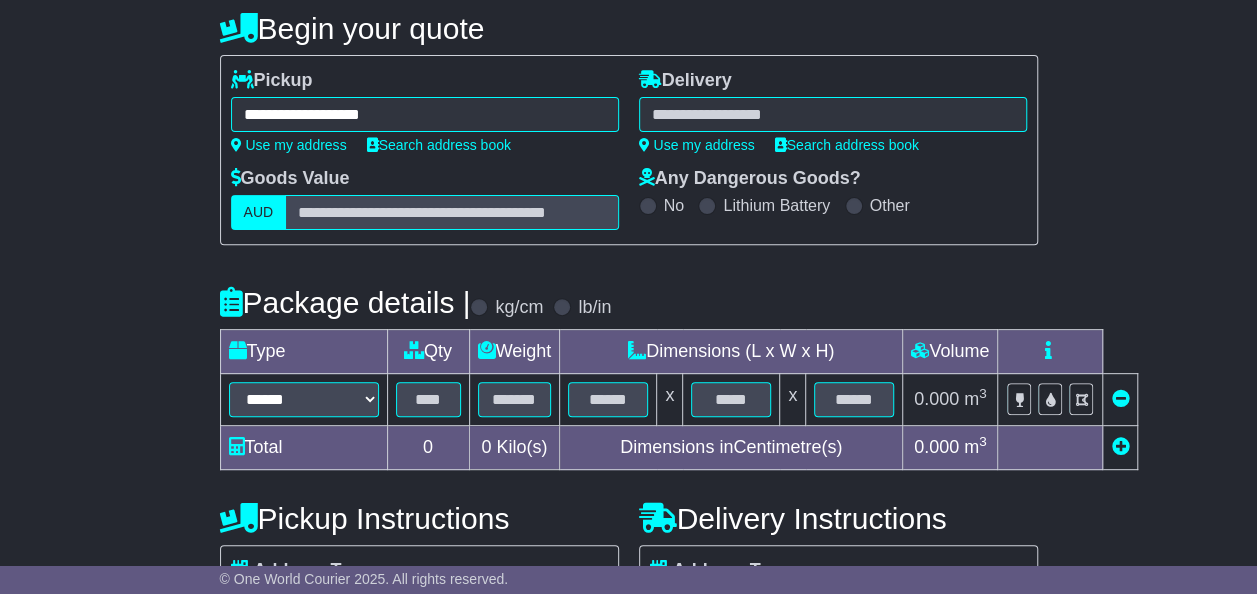 click on "**********" at bounding box center [833, 111] 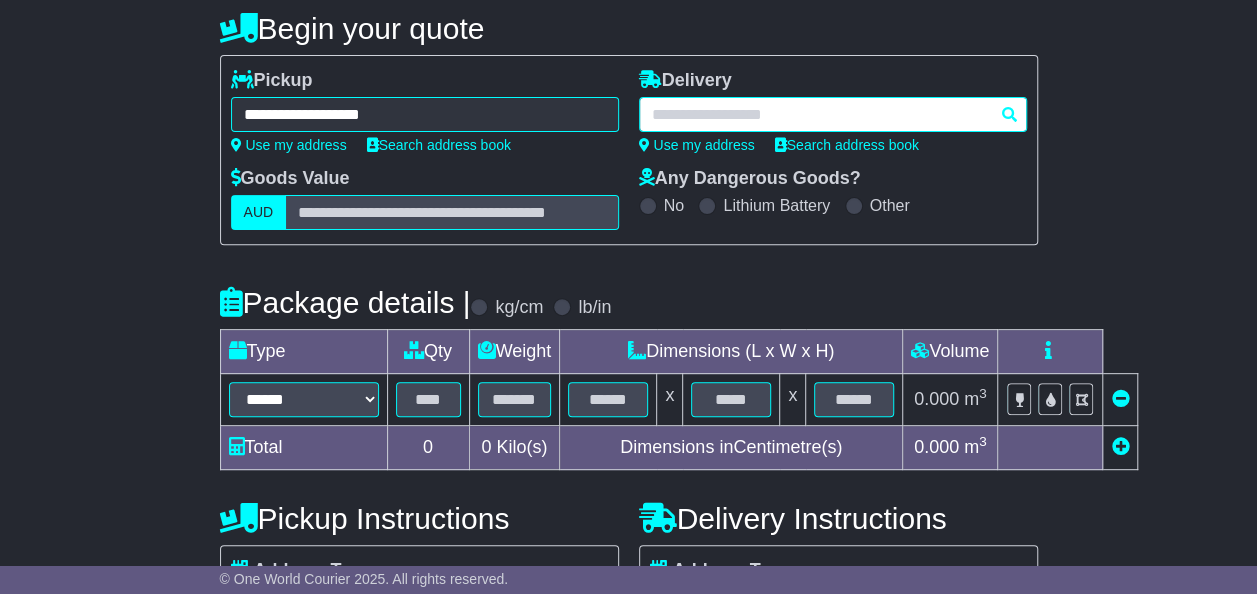 click at bounding box center [833, 114] 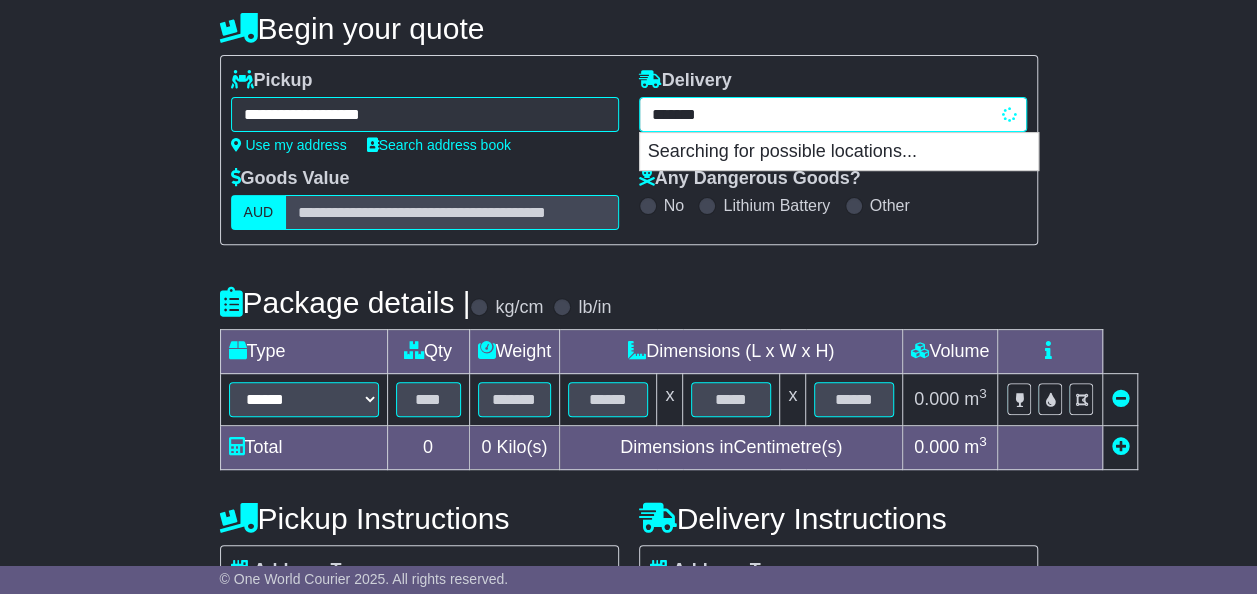 type on "********" 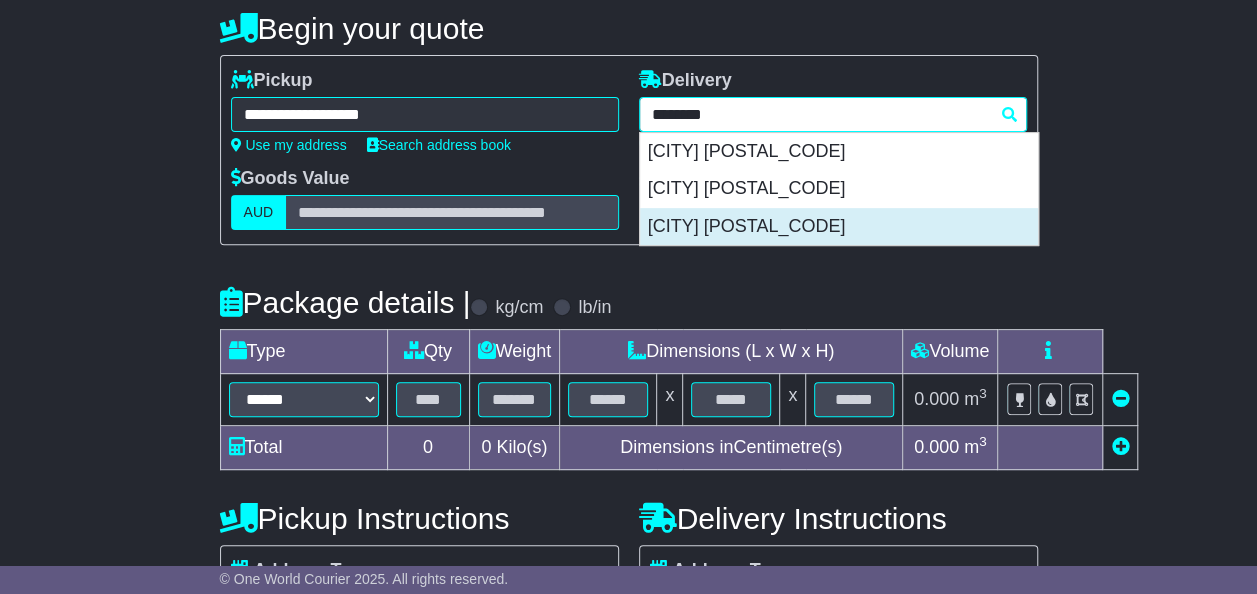 click on "PRESTONS 2170" at bounding box center (839, 227) 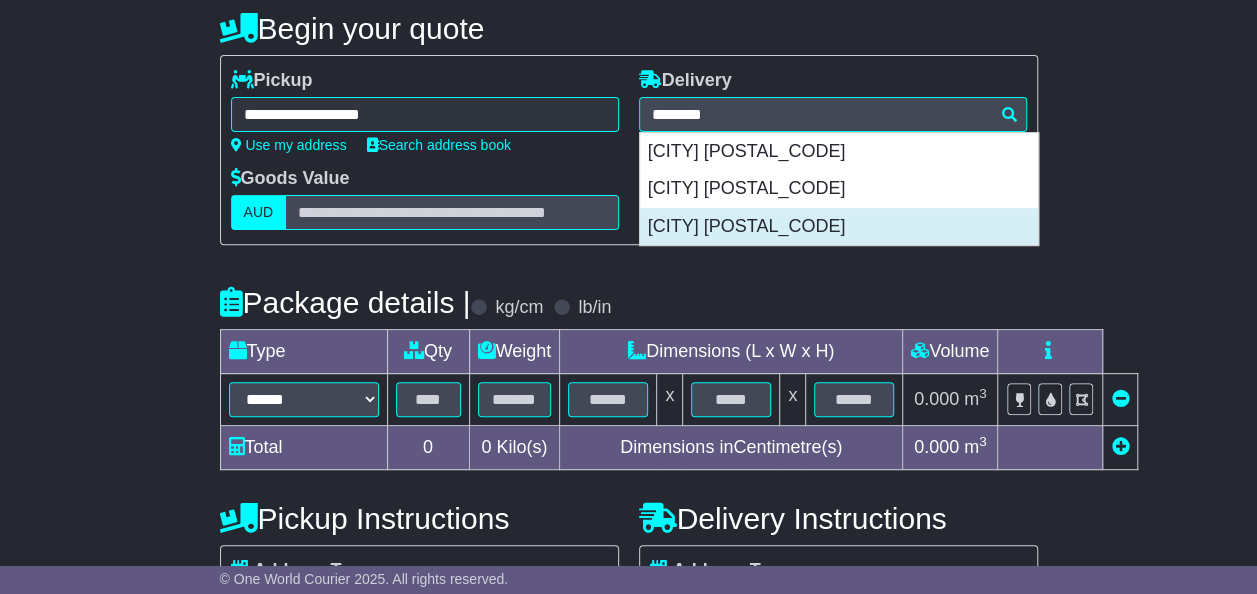 type on "**********" 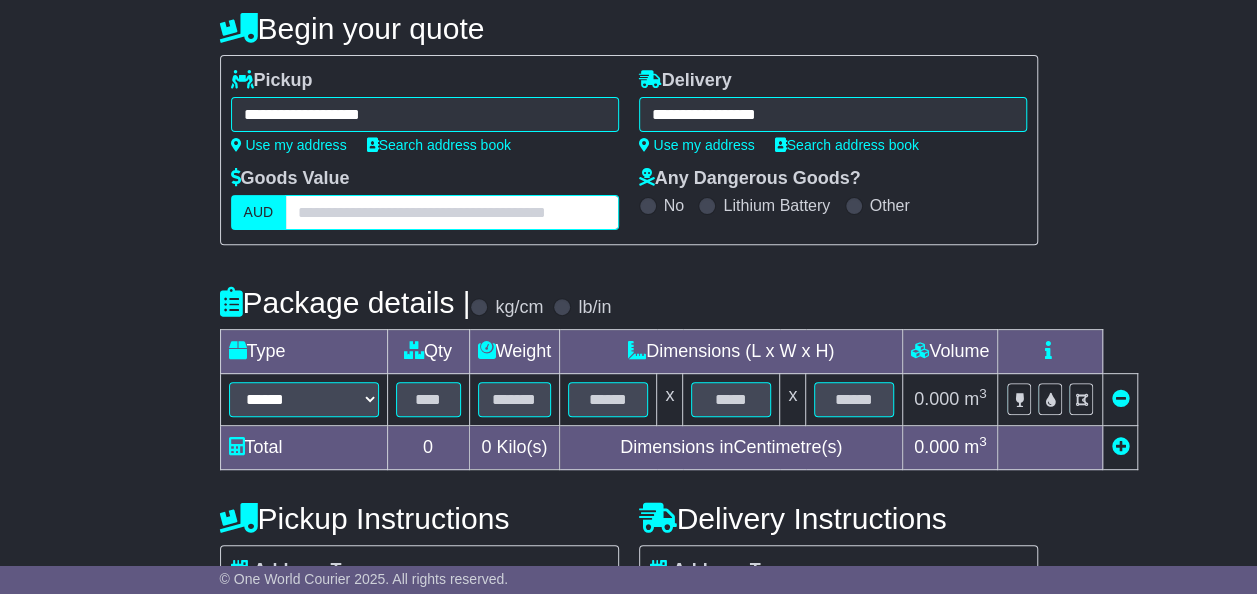 click at bounding box center (451, 212) 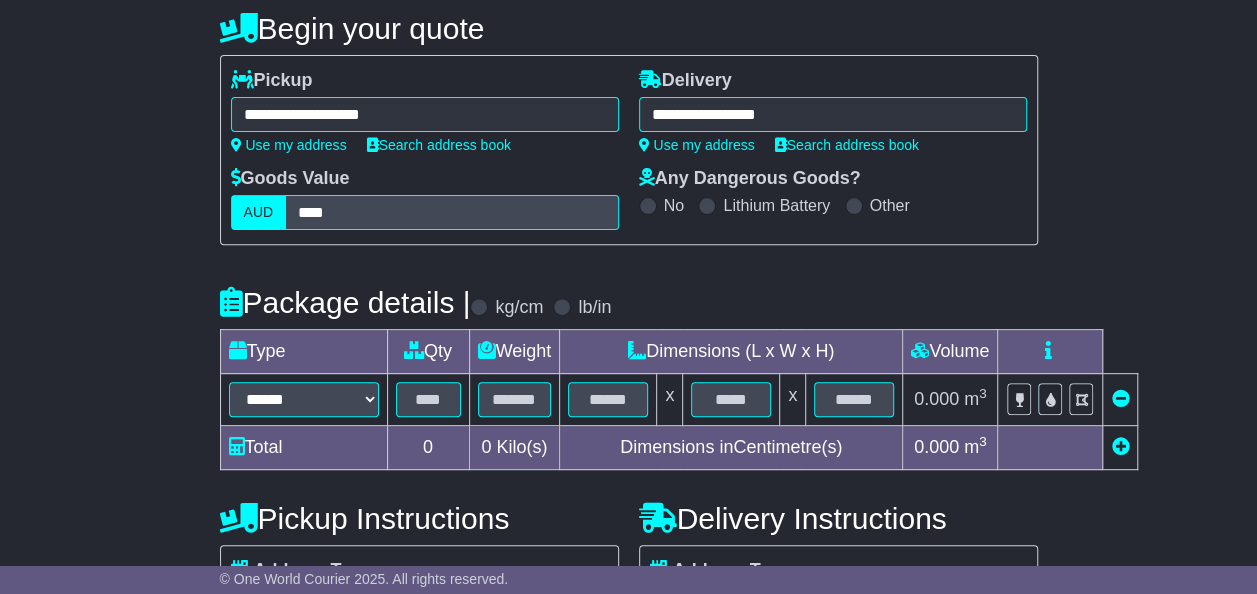 click on "**********" at bounding box center [628, 405] 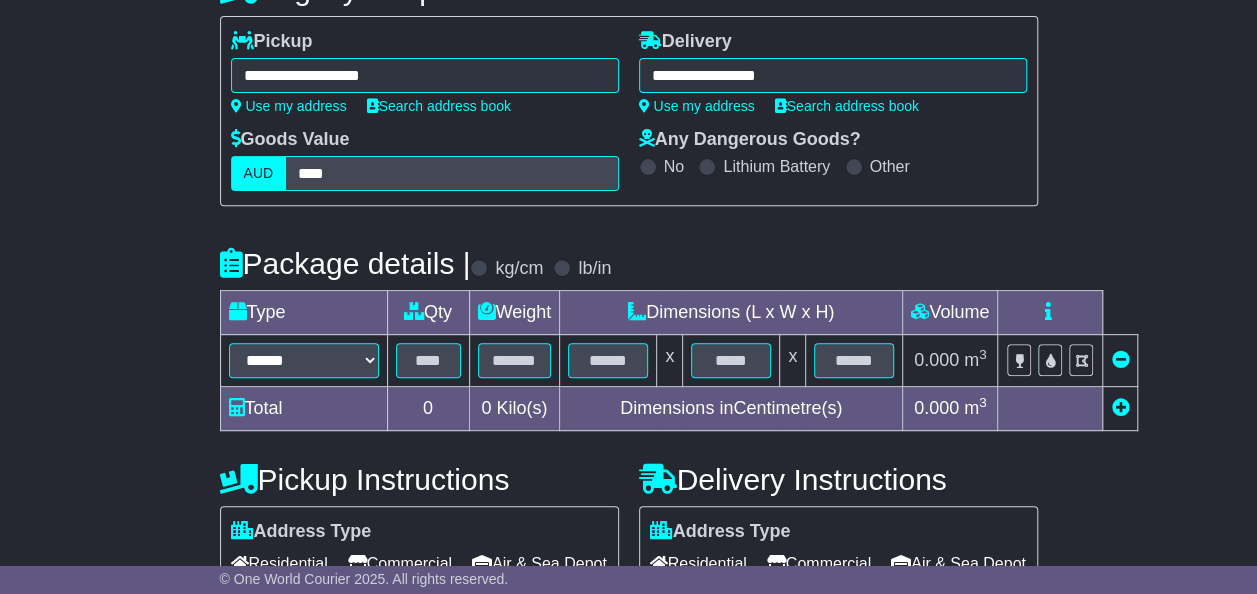 scroll, scrollTop: 296, scrollLeft: 0, axis: vertical 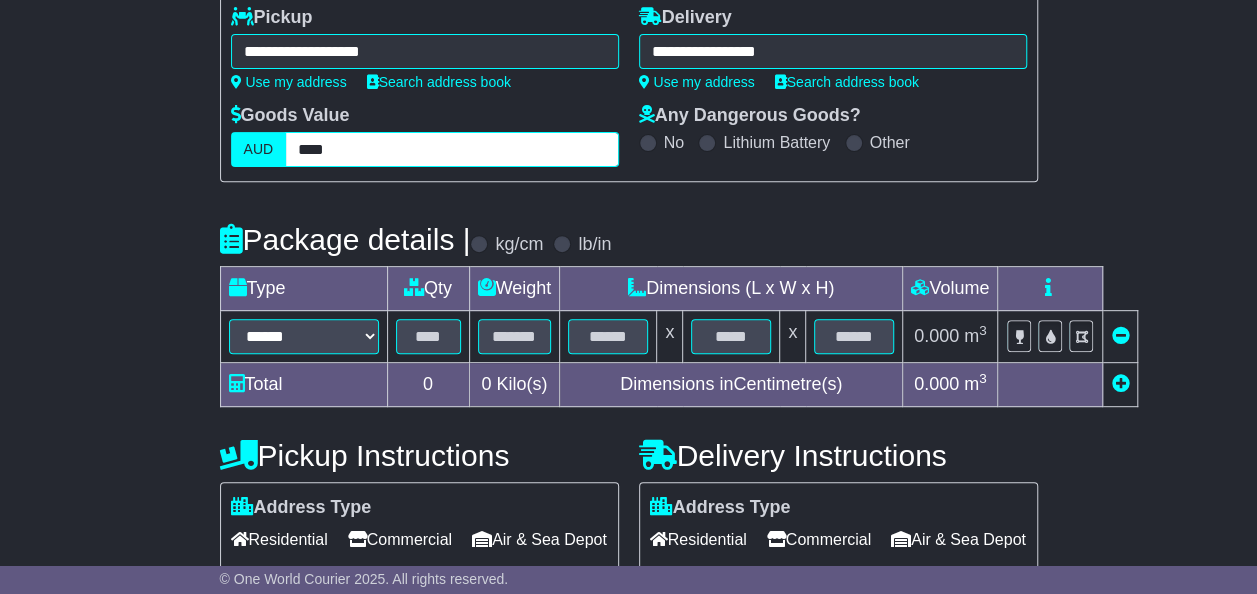 drag, startPoint x: 336, startPoint y: 148, endPoint x: 287, endPoint y: 148, distance: 49 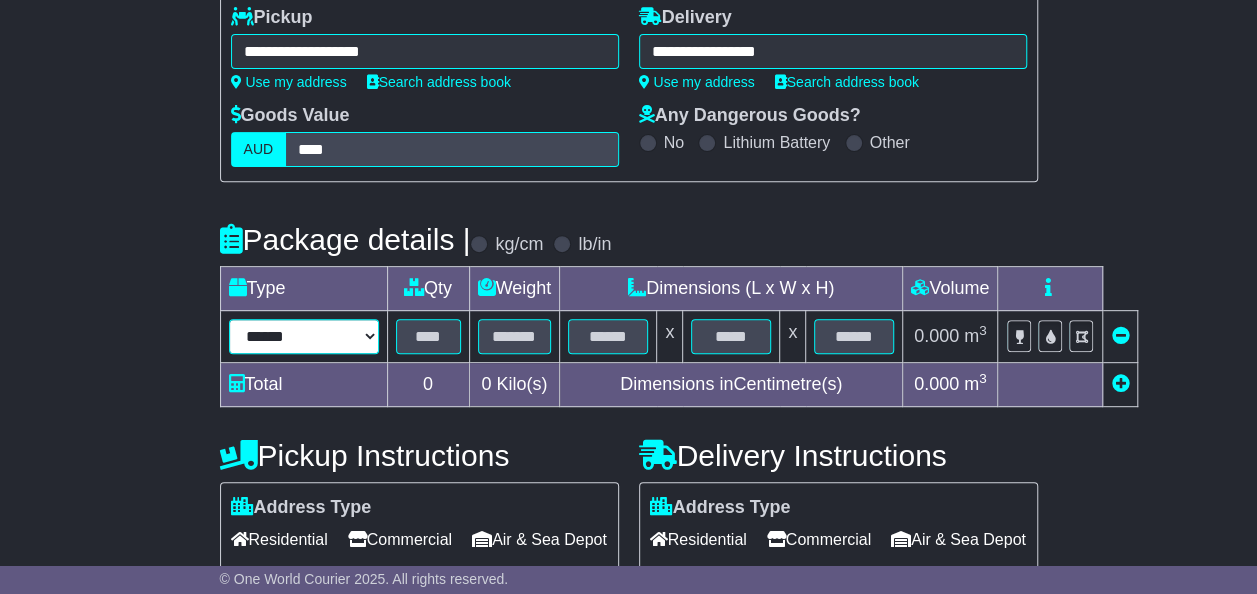 click on "****** ****** *** ******** ***** **** **** ****** *** *******" at bounding box center (304, 336) 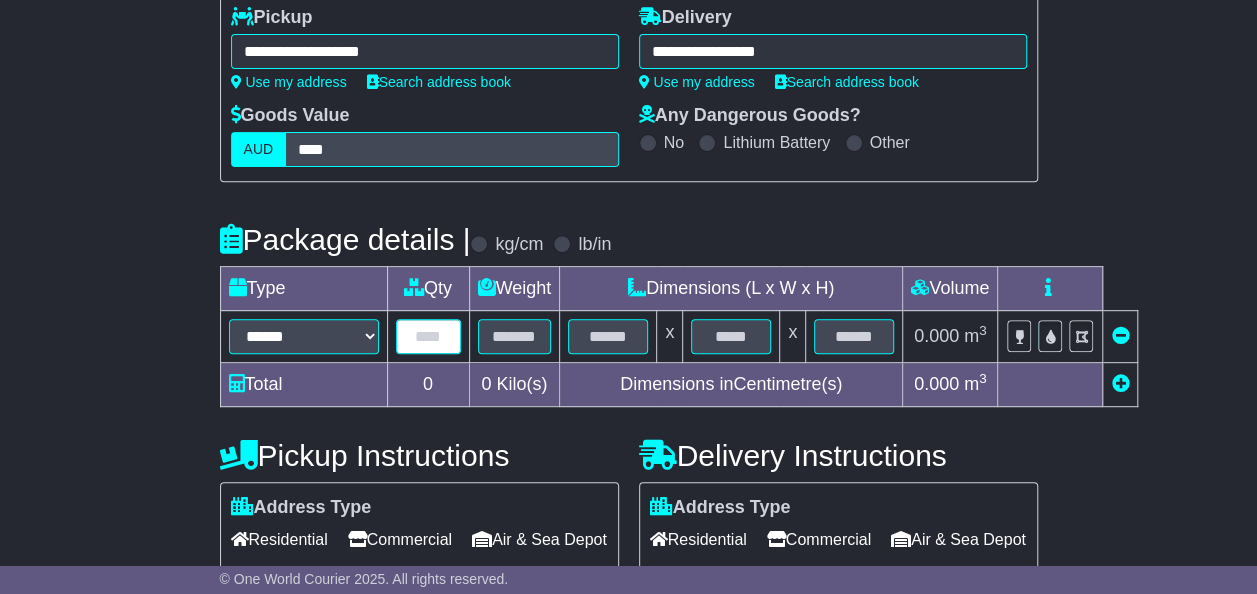 click at bounding box center [428, 336] 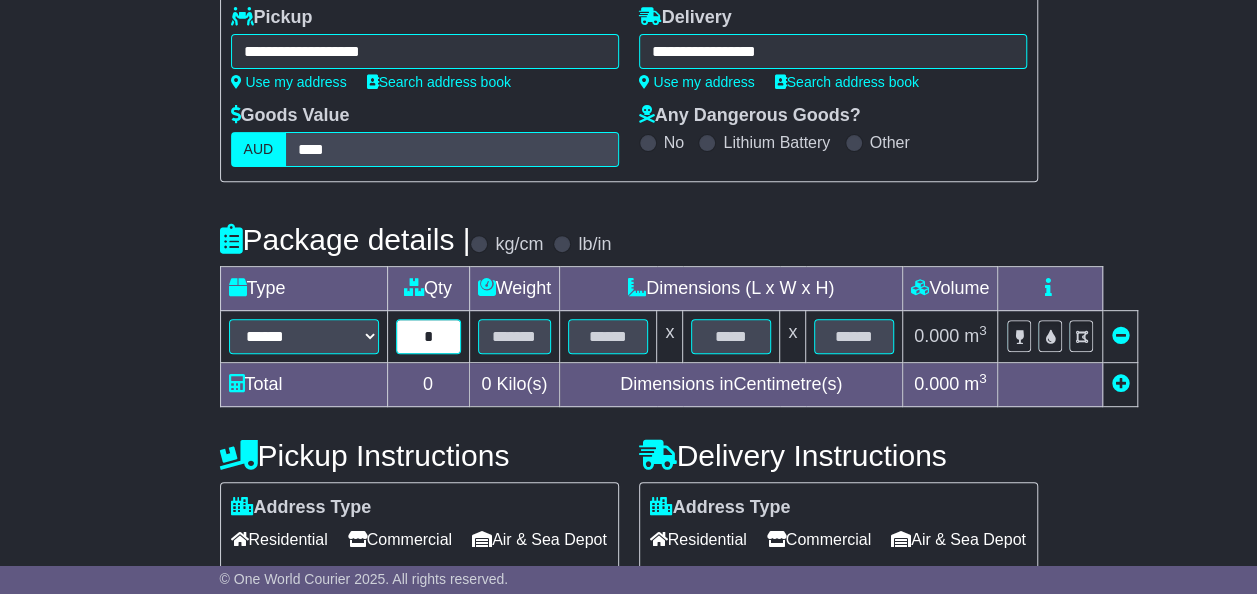 type on "*" 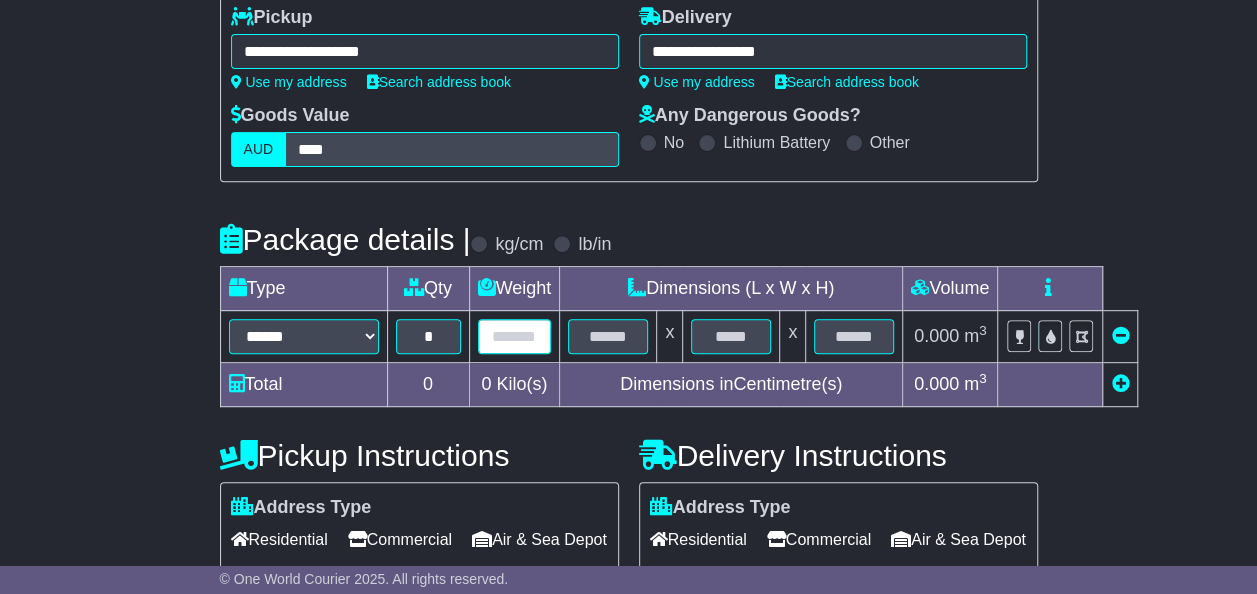 click at bounding box center [515, 336] 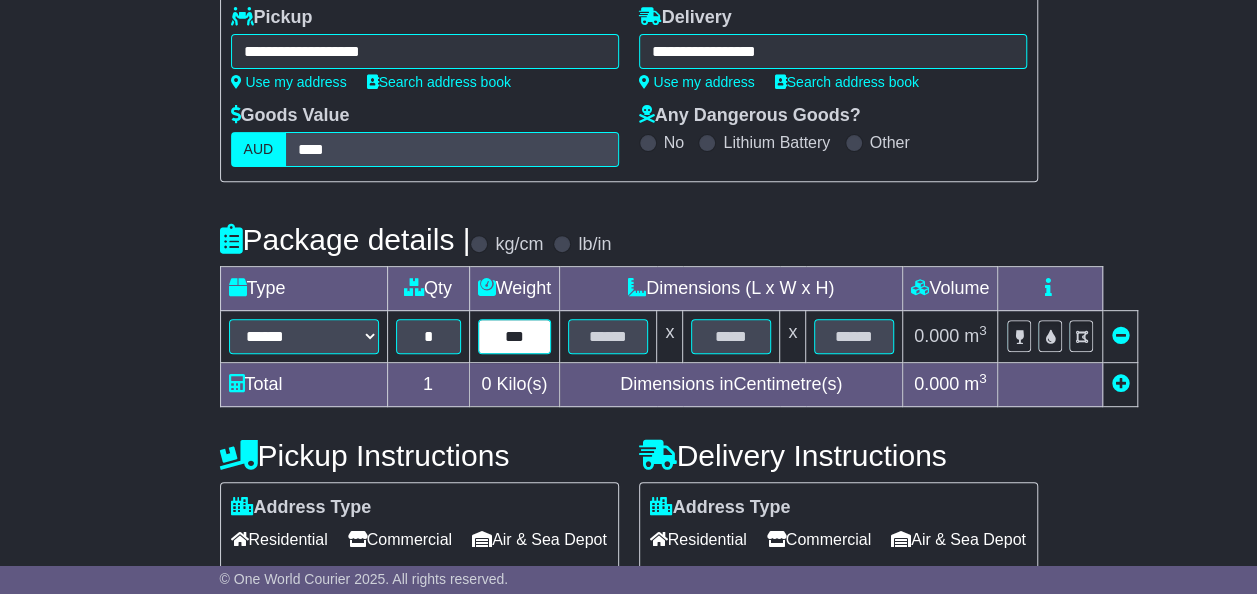 type on "***" 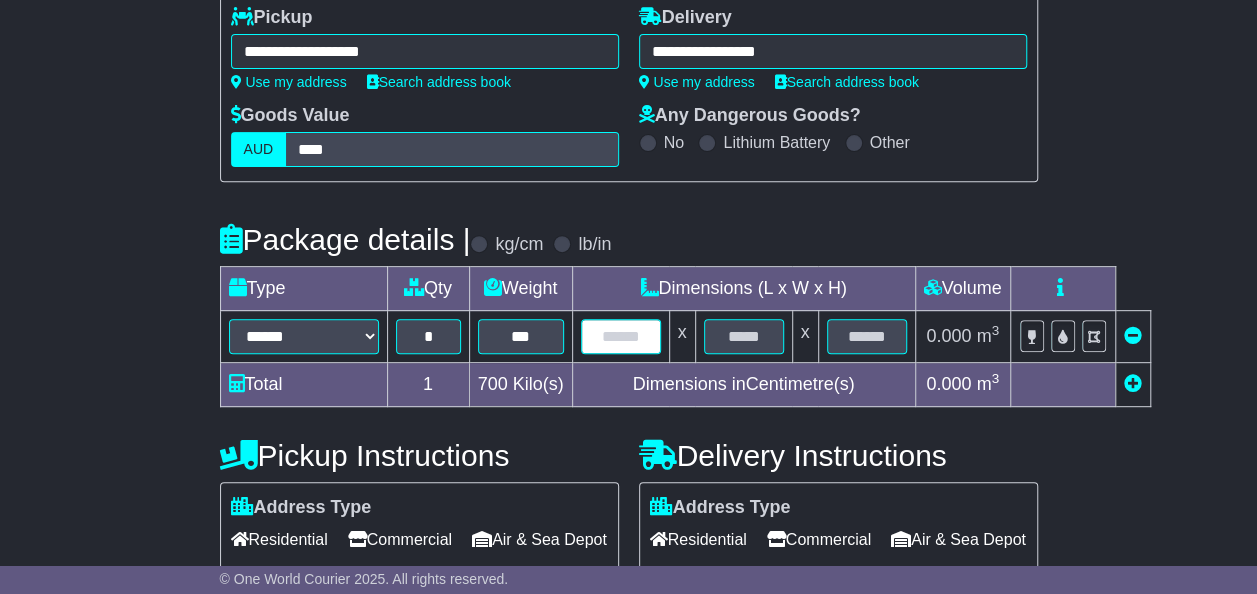 click at bounding box center [621, 336] 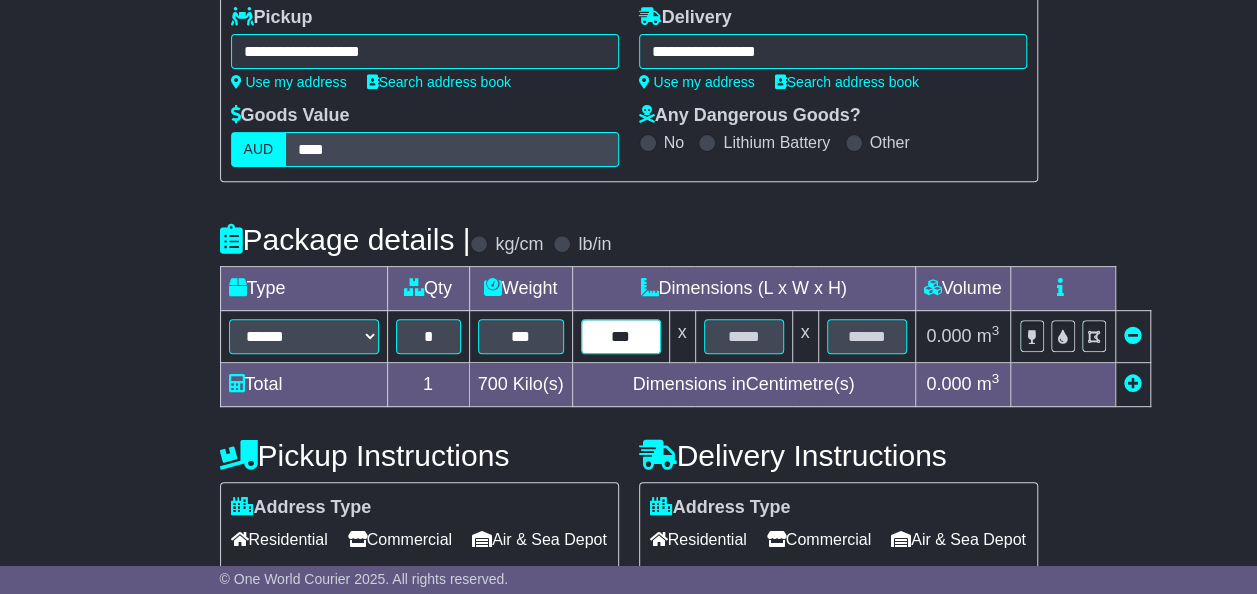 type on "***" 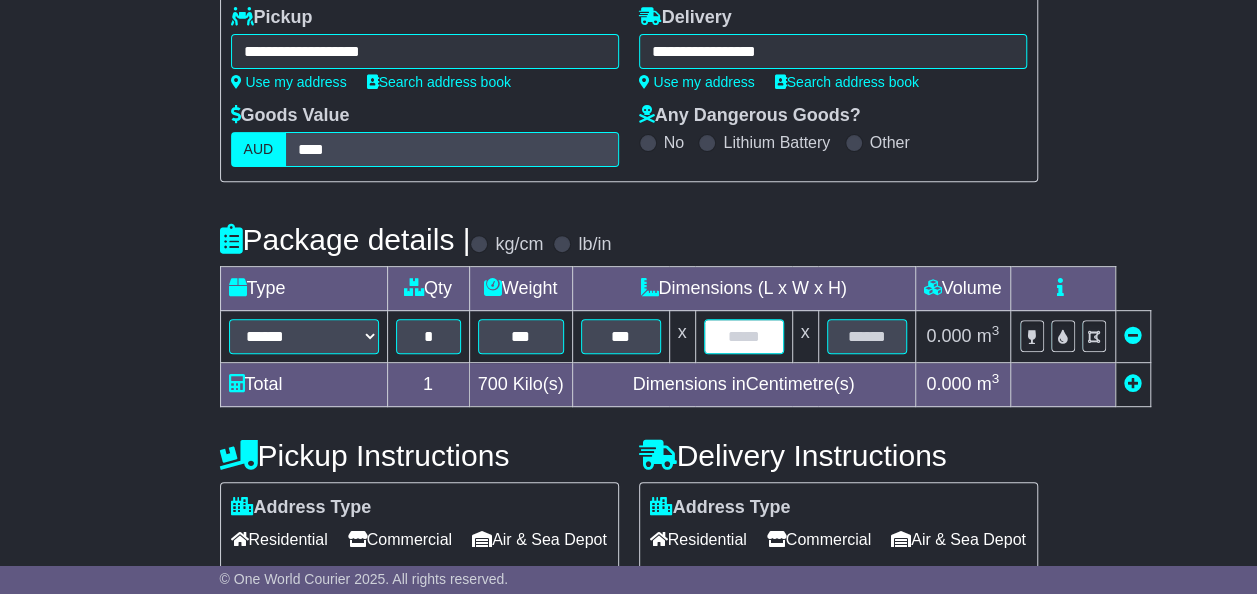click at bounding box center (744, 336) 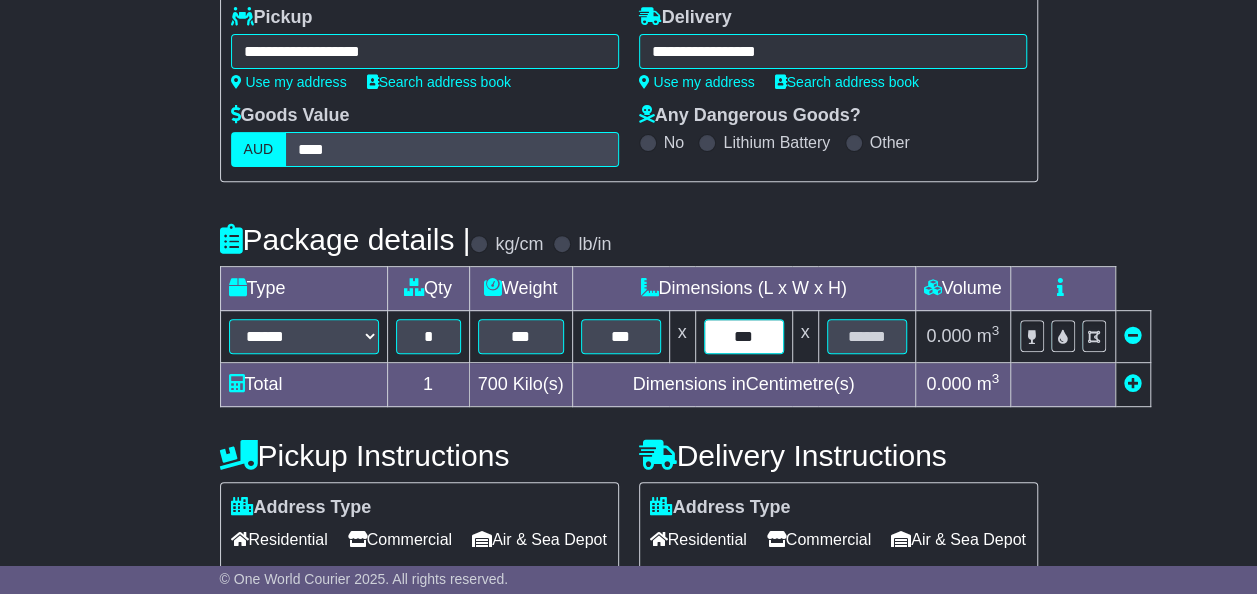 type on "***" 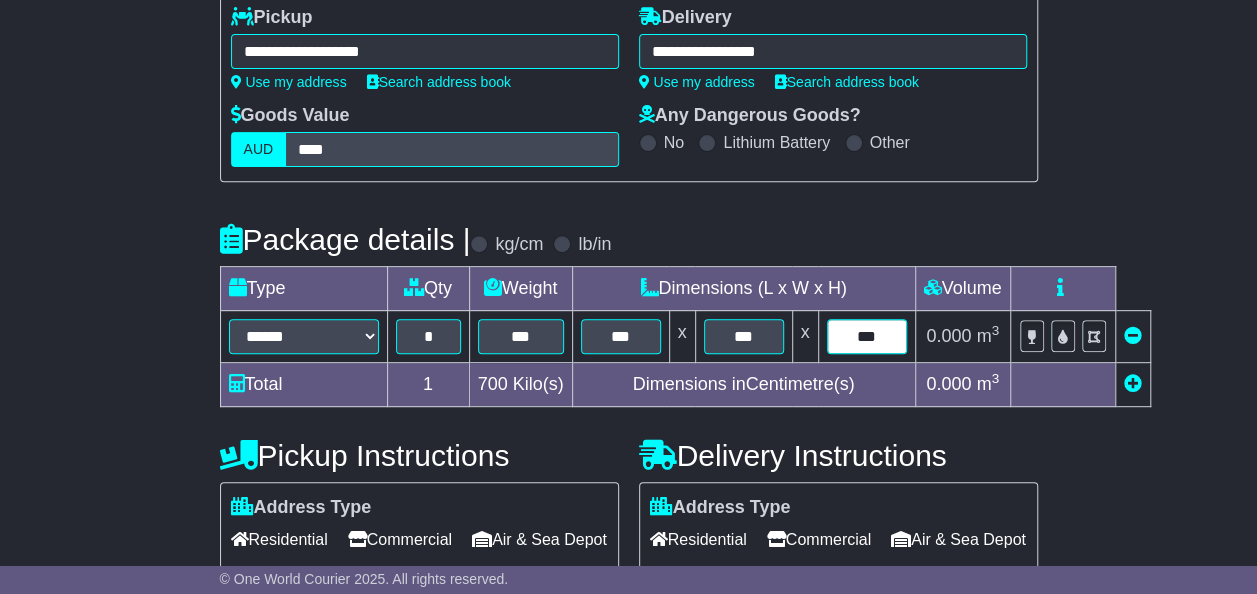 type on "***" 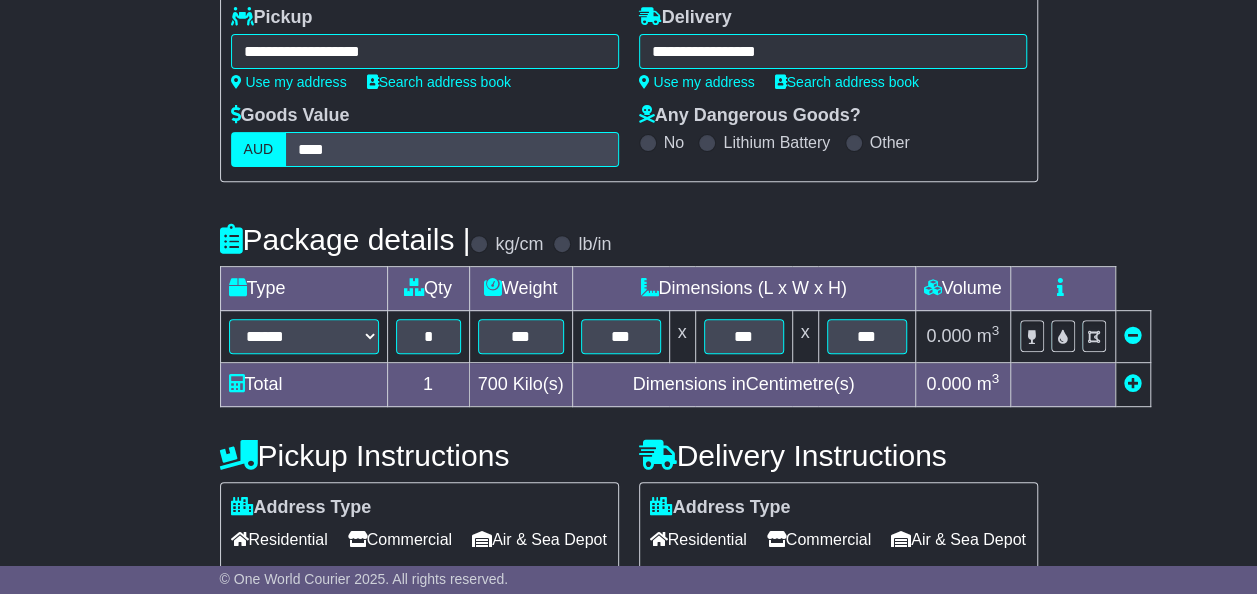 click on "**********" at bounding box center [628, 539] 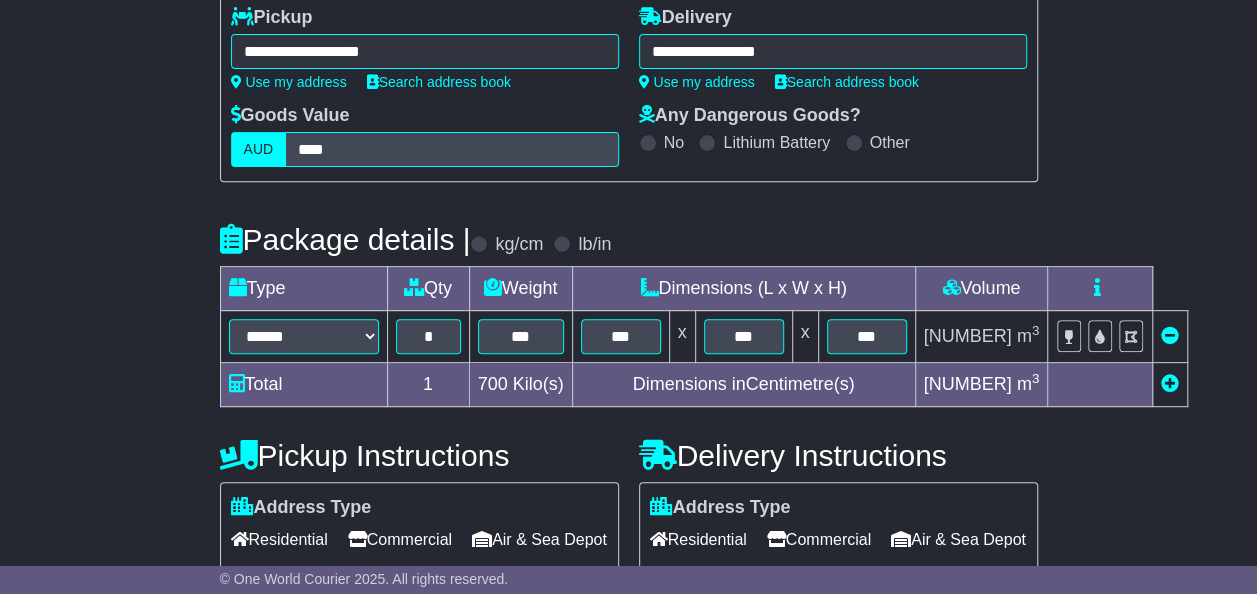 click at bounding box center [1170, 383] 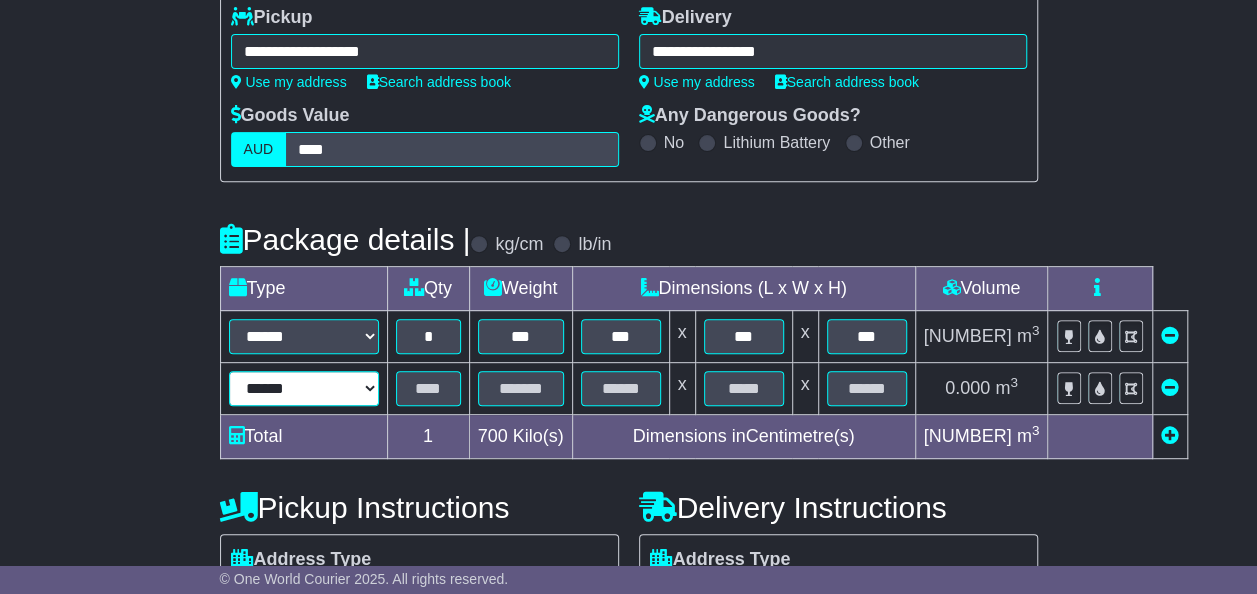 click on "****** ****** *** ******** ***** **** **** ****** *** *******" at bounding box center [304, 388] 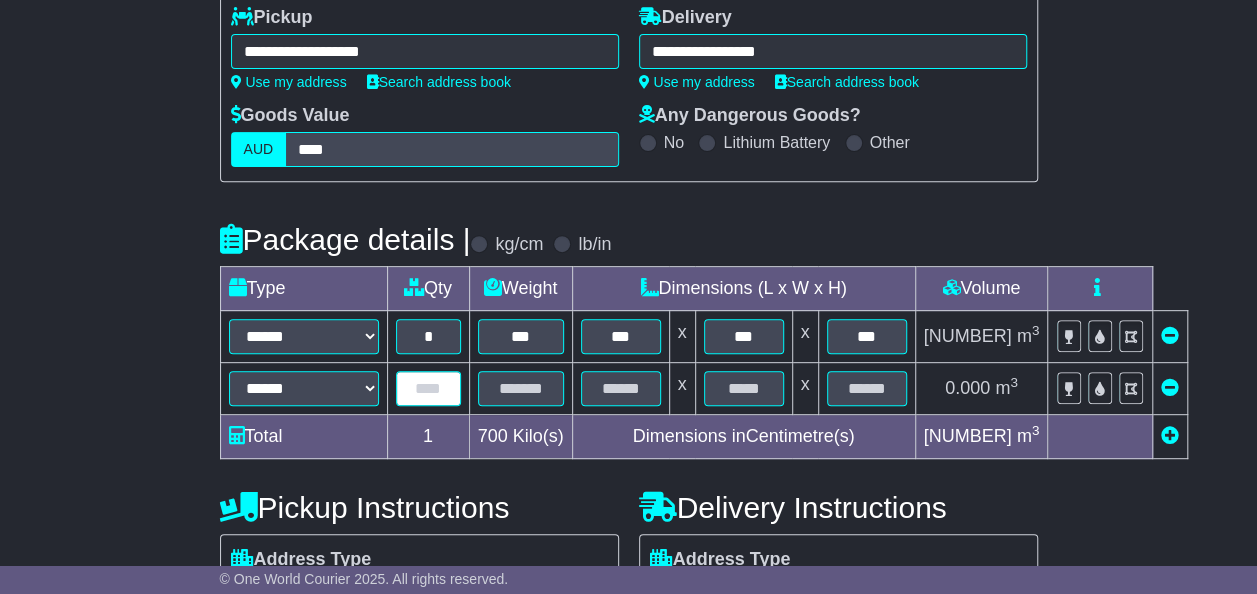 click at bounding box center (428, 388) 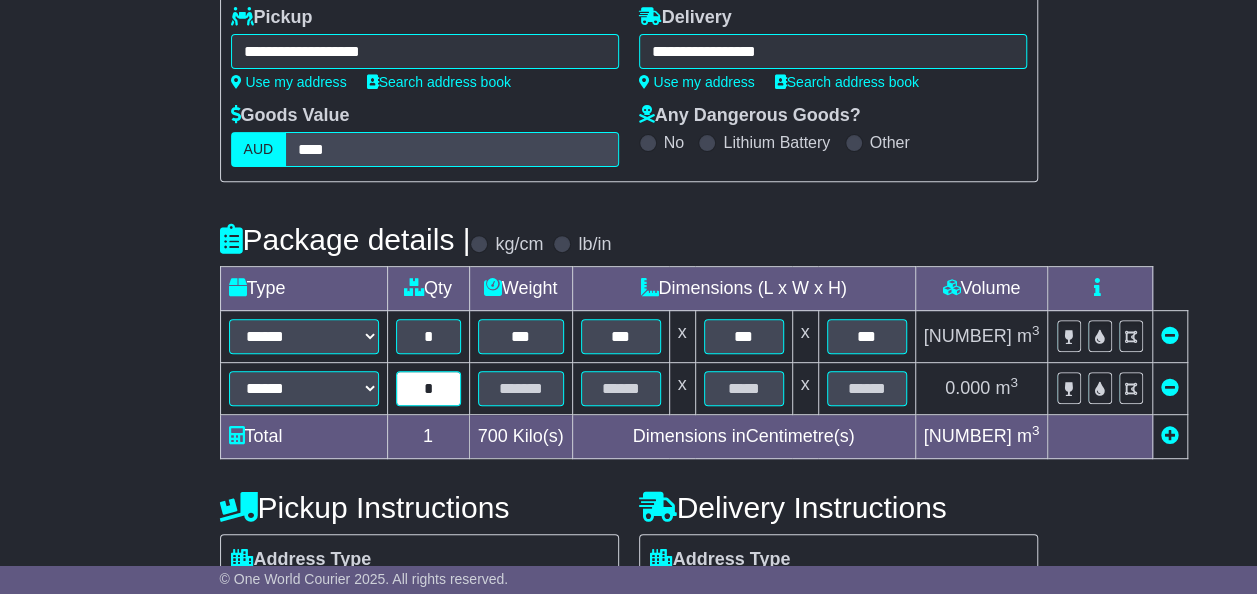 type on "*" 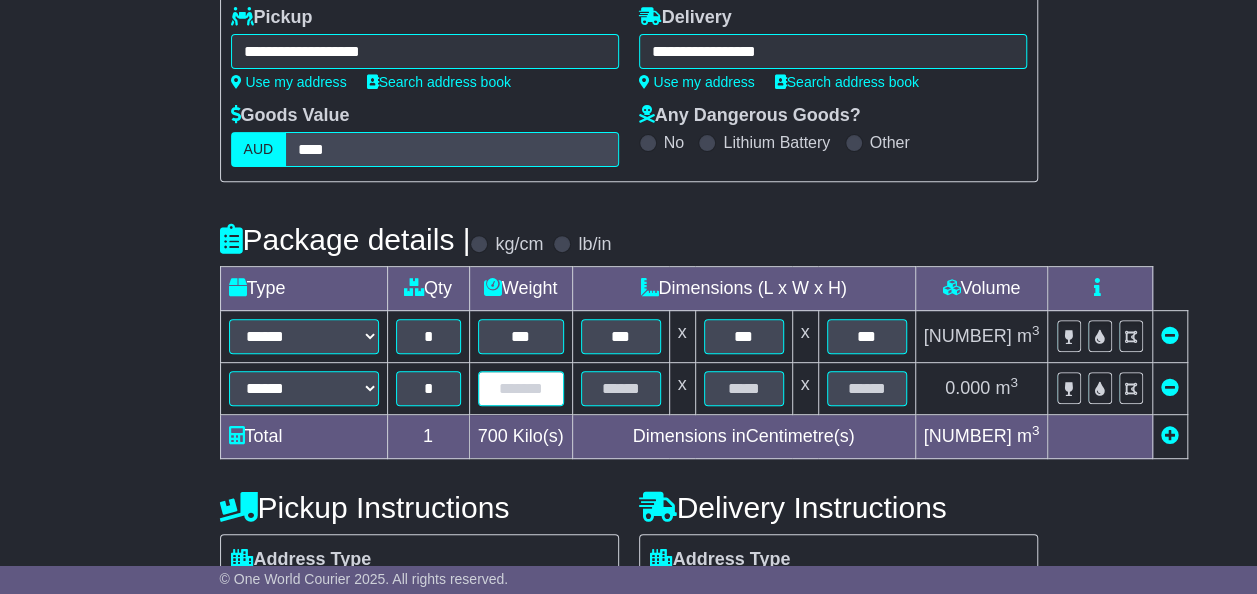 click at bounding box center (521, 388) 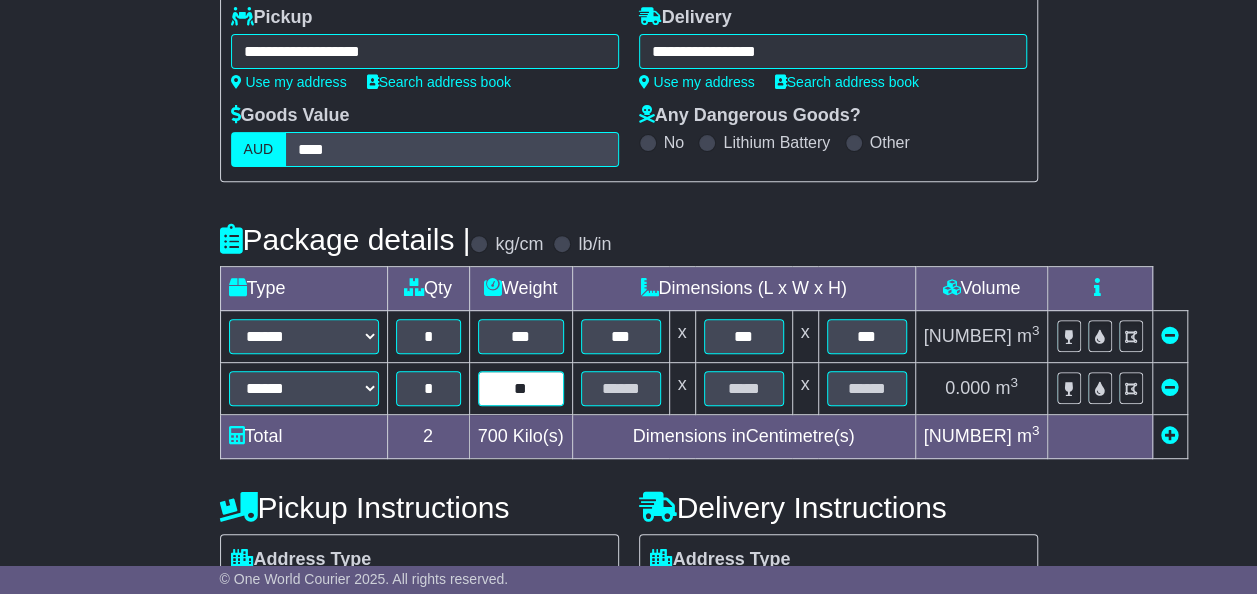 type on "**" 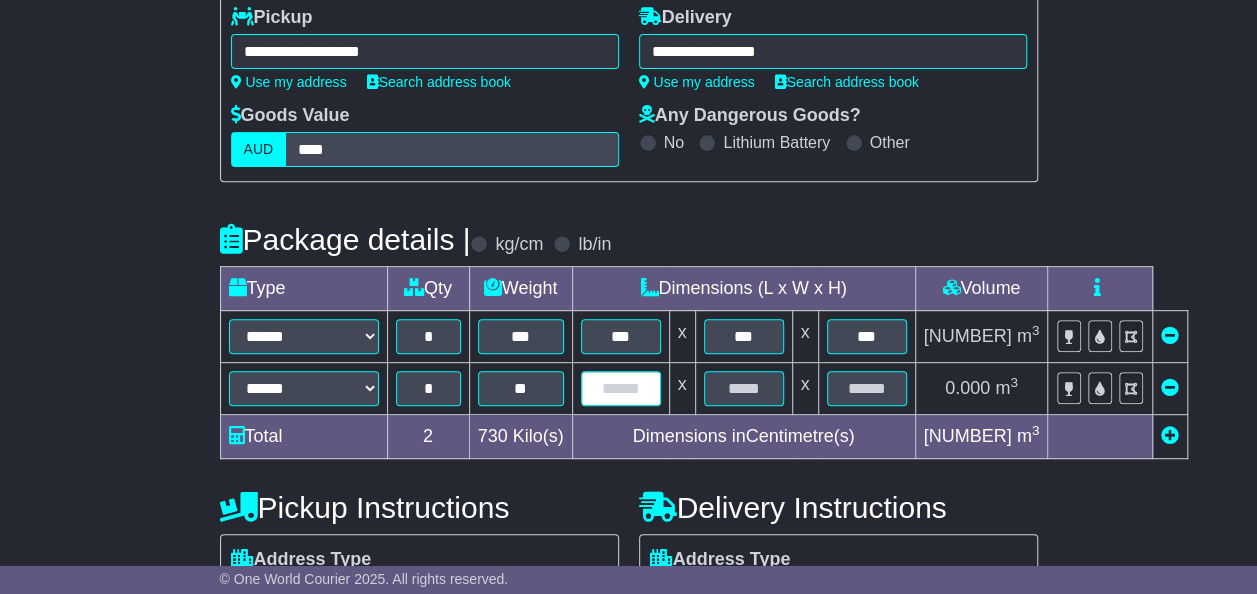 click at bounding box center [621, 388] 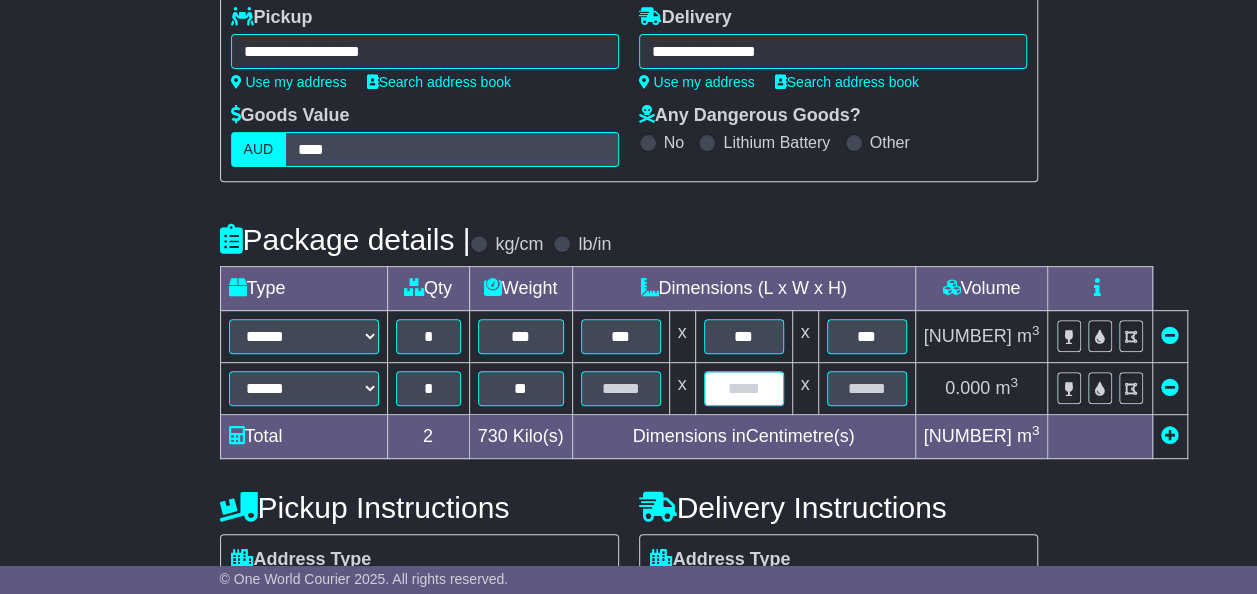 click at bounding box center (744, 388) 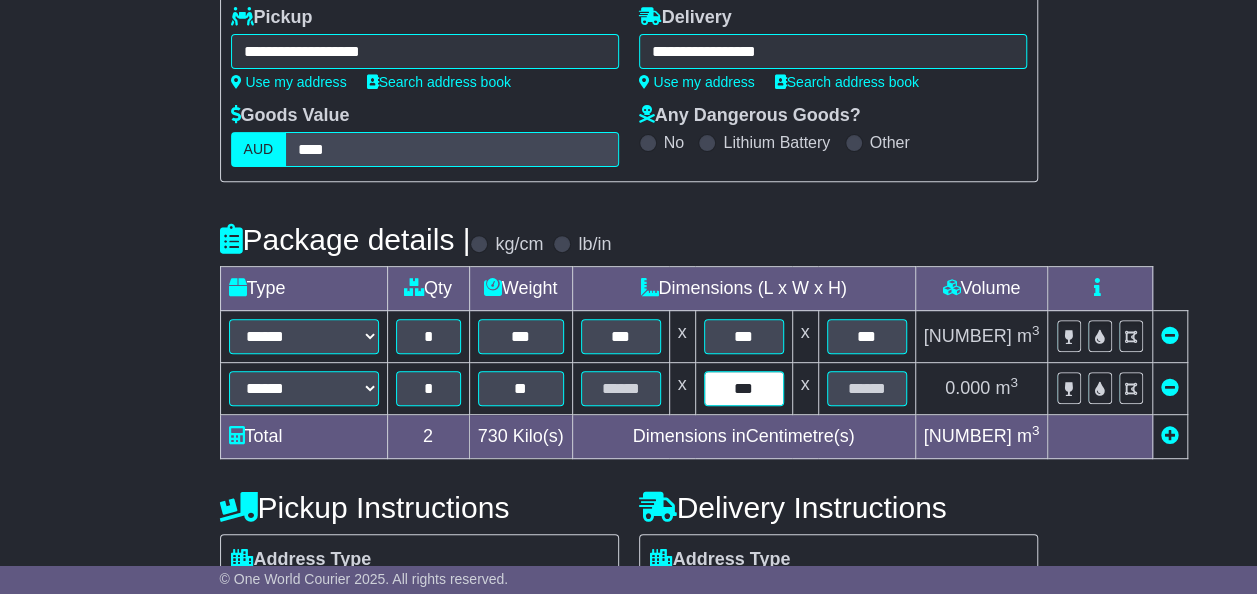 type on "***" 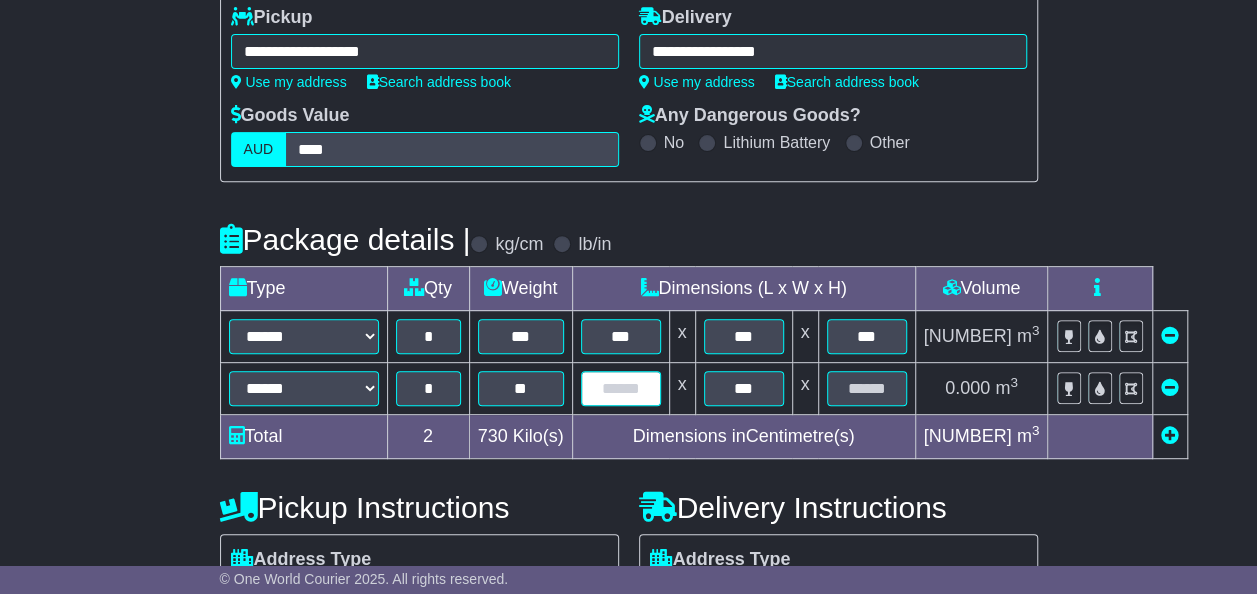 click at bounding box center [621, 388] 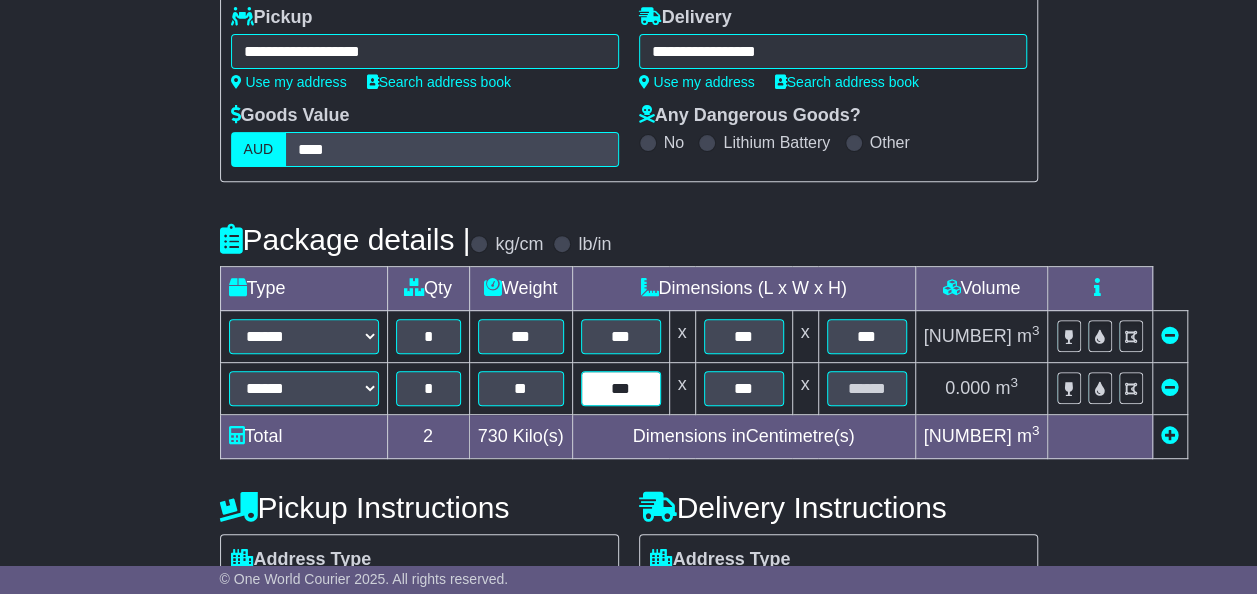 type on "***" 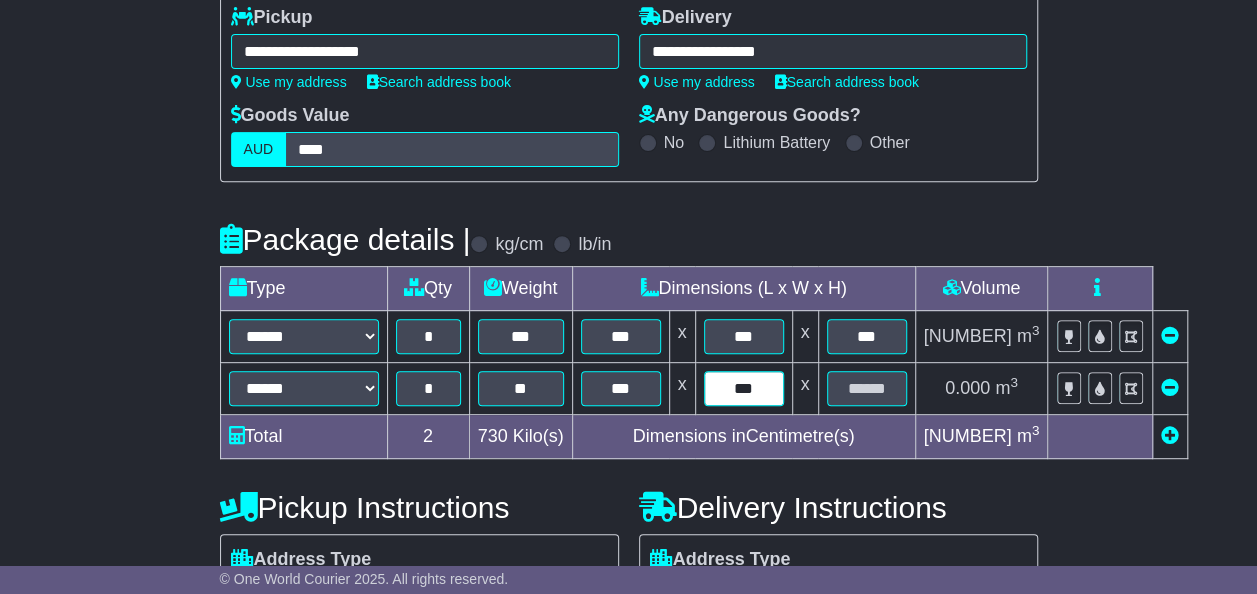 drag, startPoint x: 764, startPoint y: 383, endPoint x: 704, endPoint y: 386, distance: 60.074955 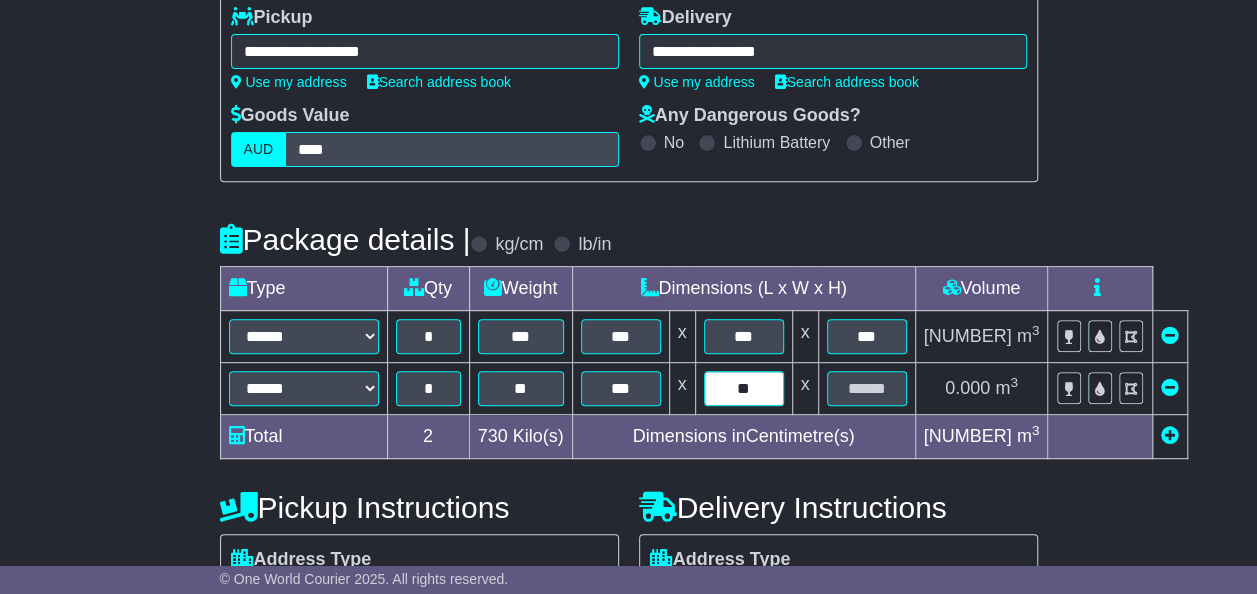 type on "**" 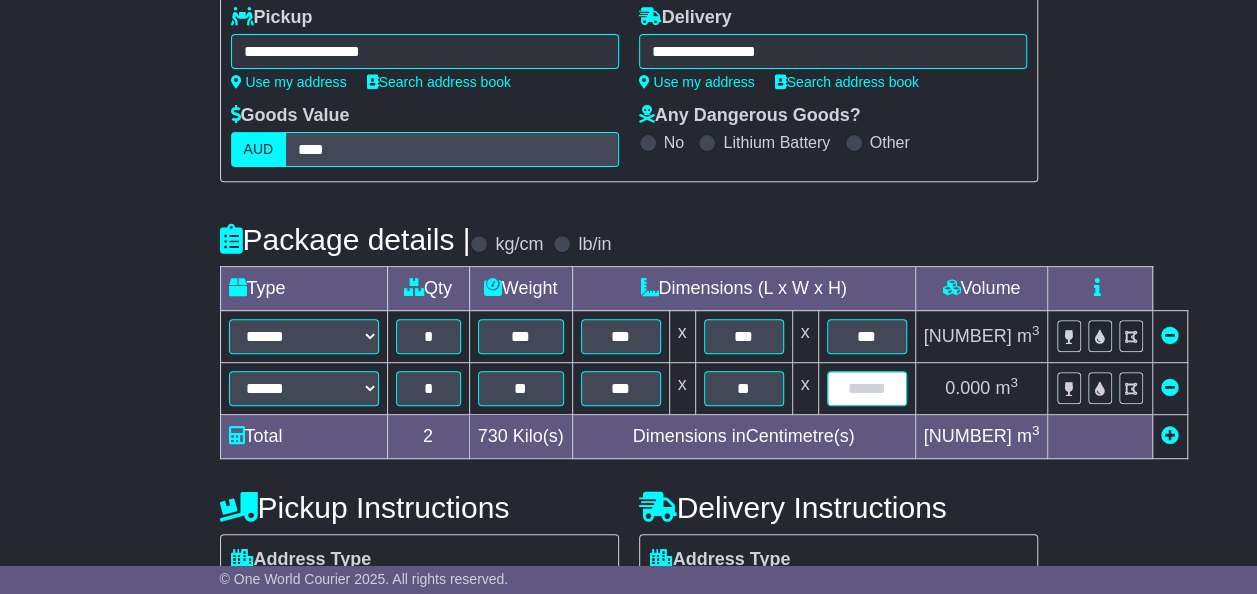 click at bounding box center [867, 388] 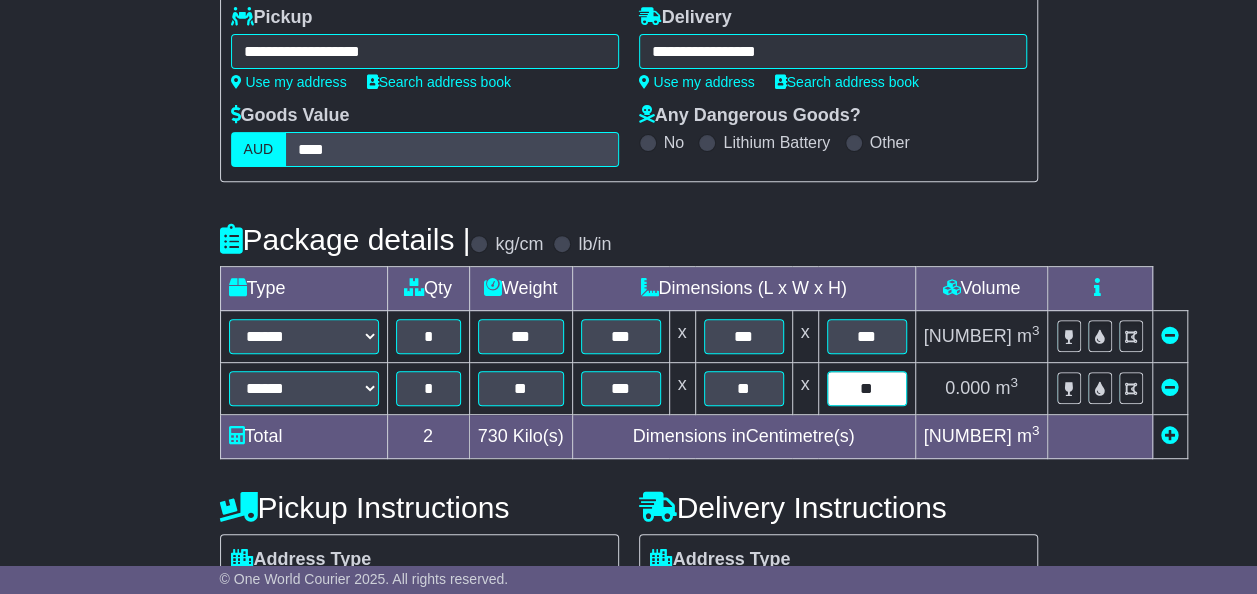 type on "**" 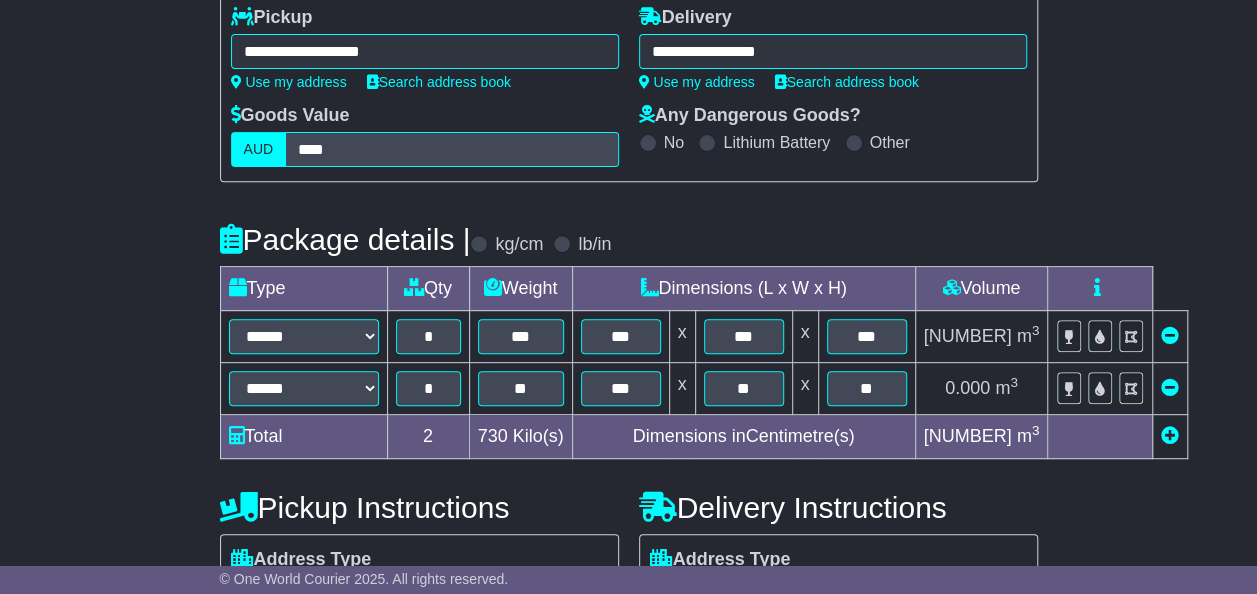 click on "**********" at bounding box center [628, 565] 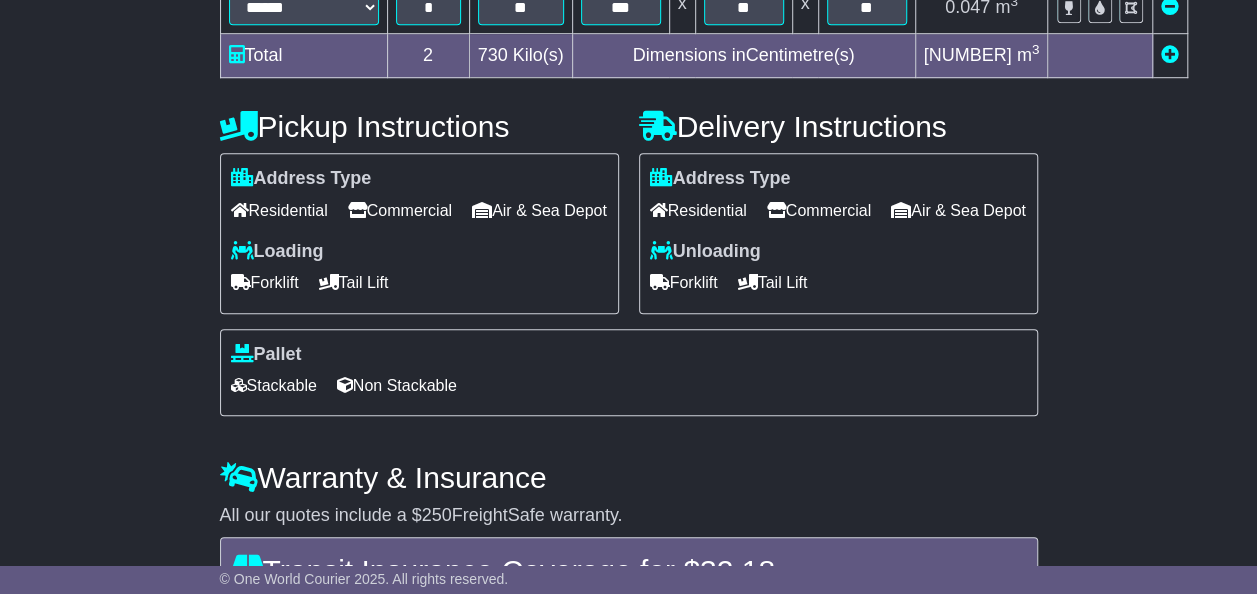 scroll, scrollTop: 682, scrollLeft: 0, axis: vertical 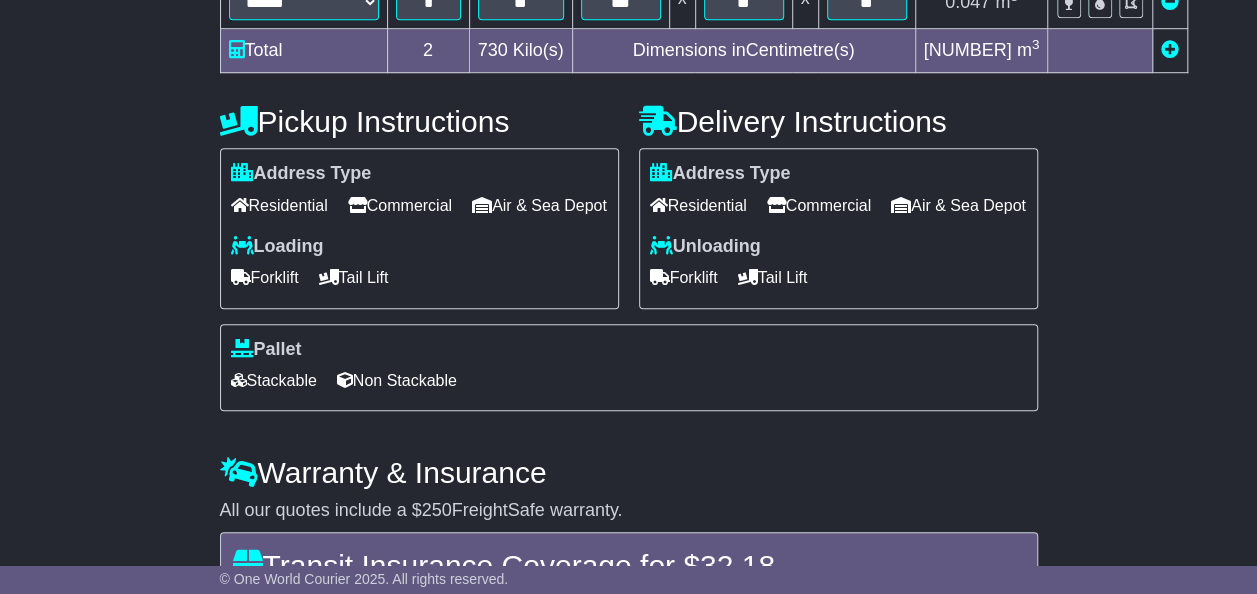 click on "Residential" at bounding box center [698, 205] 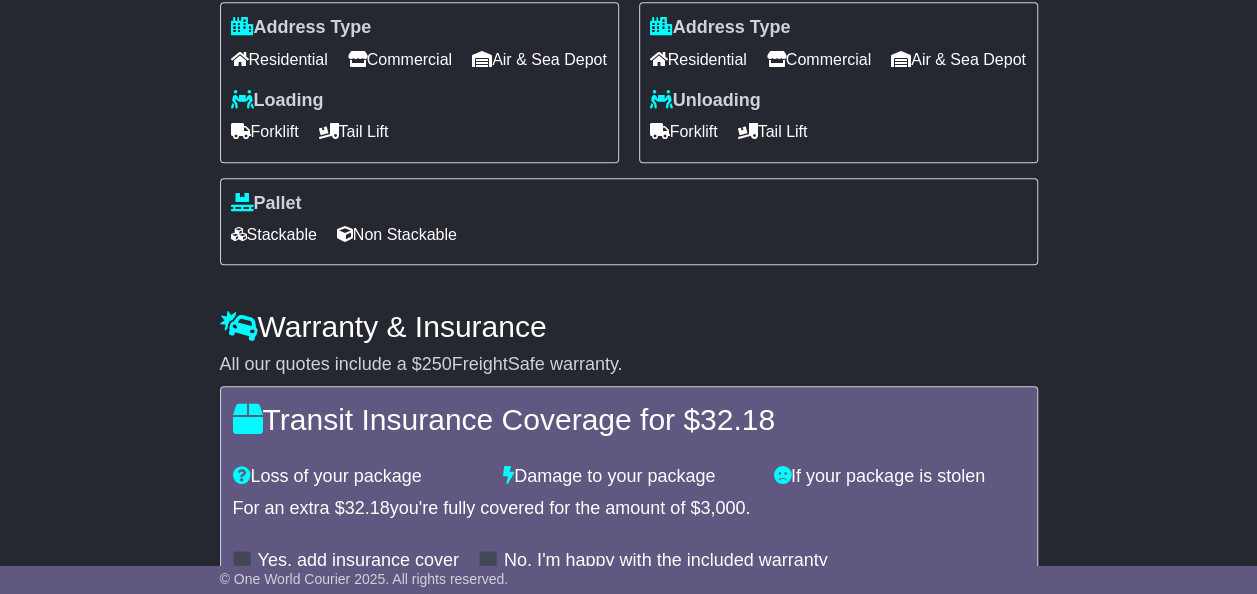 scroll, scrollTop: 835, scrollLeft: 0, axis: vertical 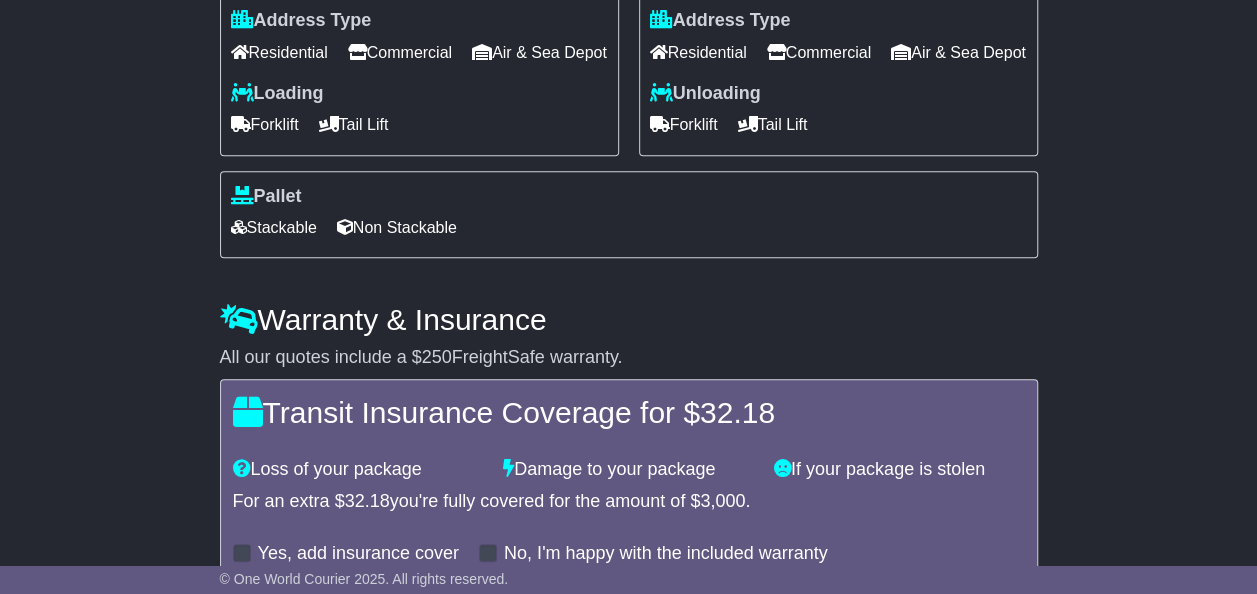 click on "Stackable" at bounding box center (274, 227) 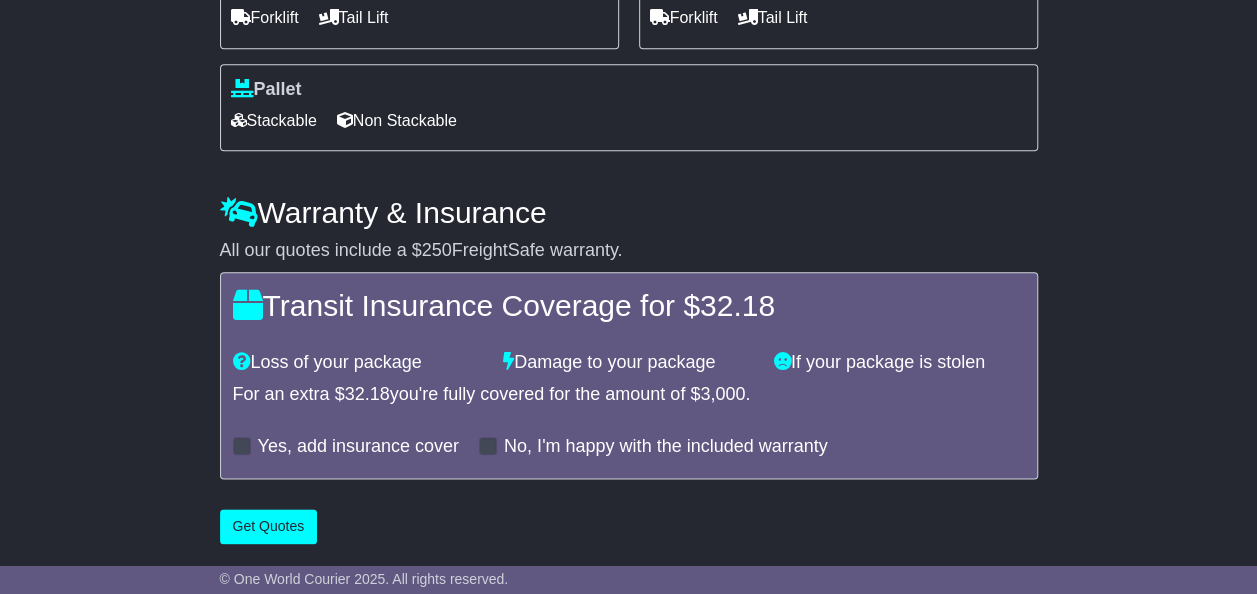 scroll, scrollTop: 972, scrollLeft: 0, axis: vertical 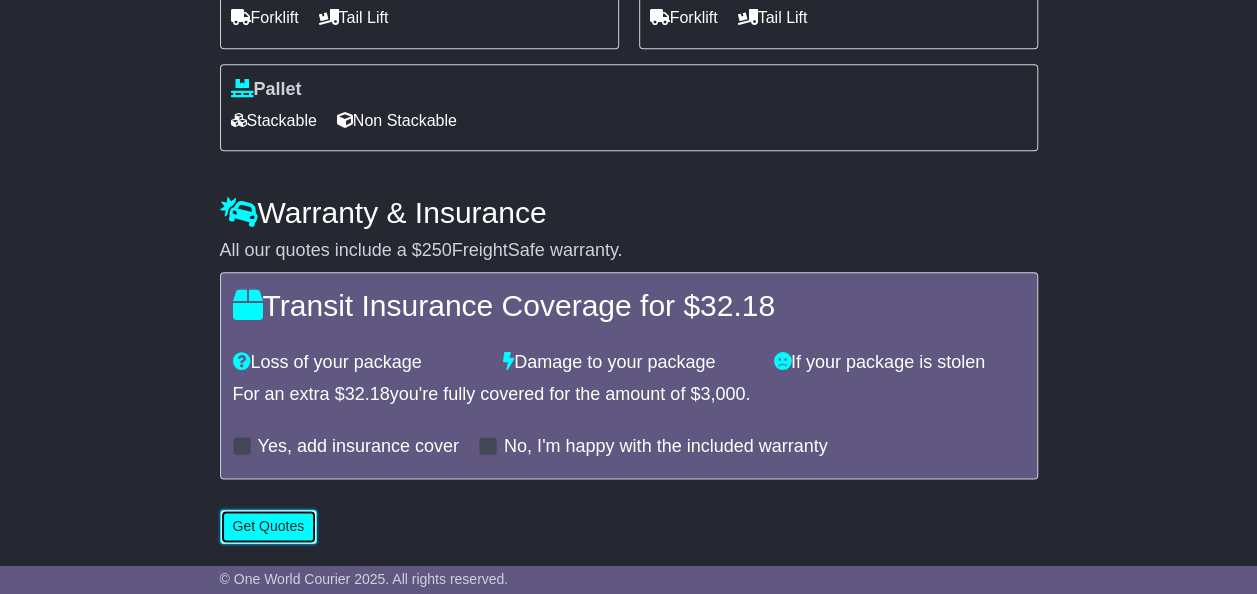 click on "Get Quotes" at bounding box center (269, 526) 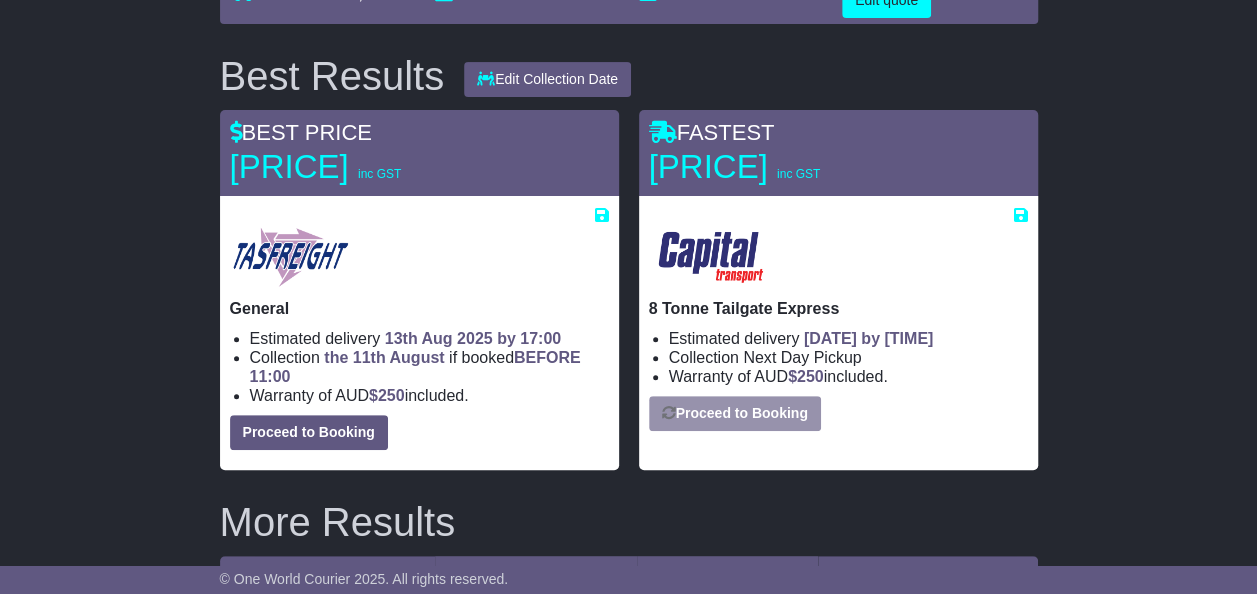 scroll, scrollTop: 274, scrollLeft: 0, axis: vertical 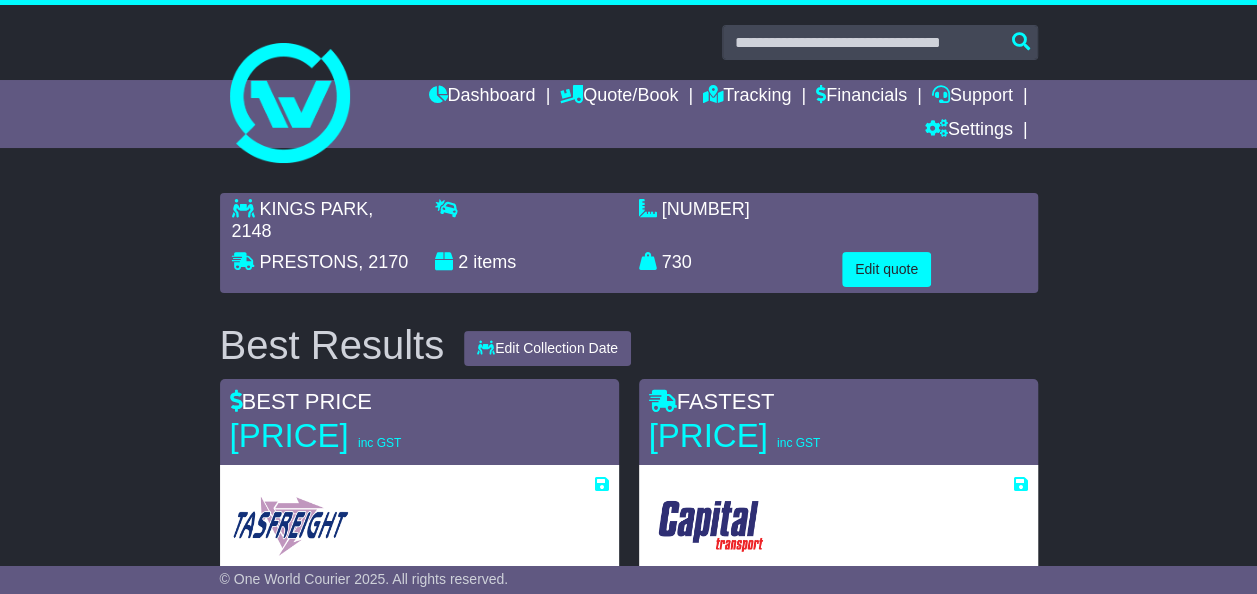 click on "Dashboard
Quote/Book
Domestic
International
Saved Quotes
Drafts
Domestic Quote / Book
International Quote / Book
Saved Quotes
Drafts
Tracking
Financials
Support
Settings
Settings
Address Book
Settings" at bounding box center [629, 114] 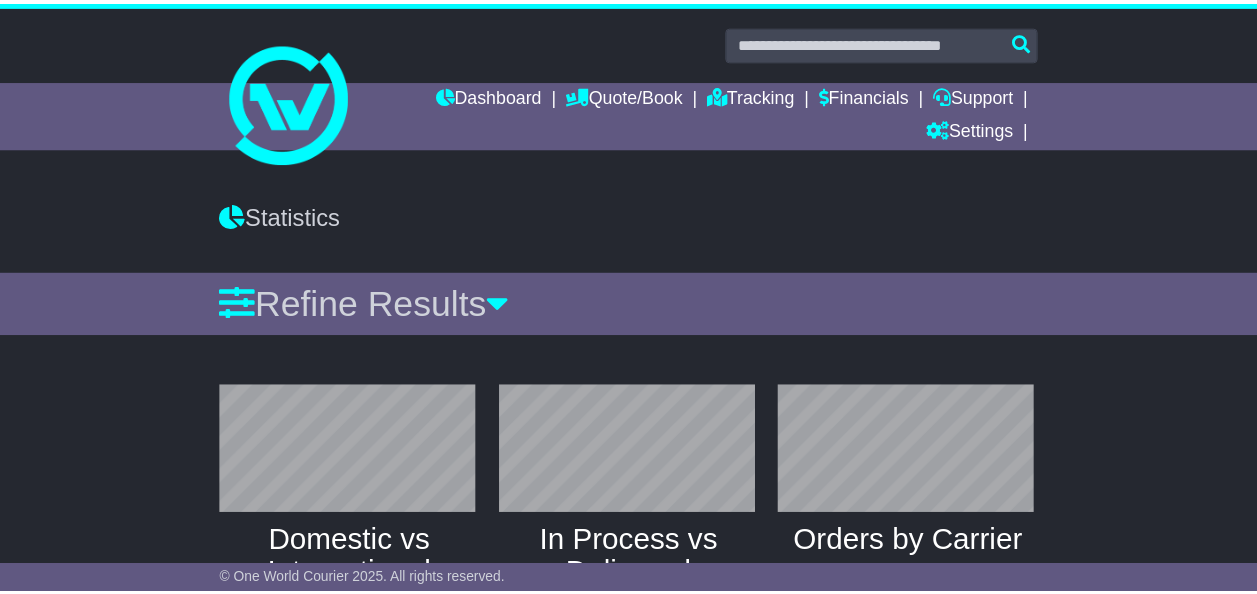 scroll, scrollTop: 0, scrollLeft: 0, axis: both 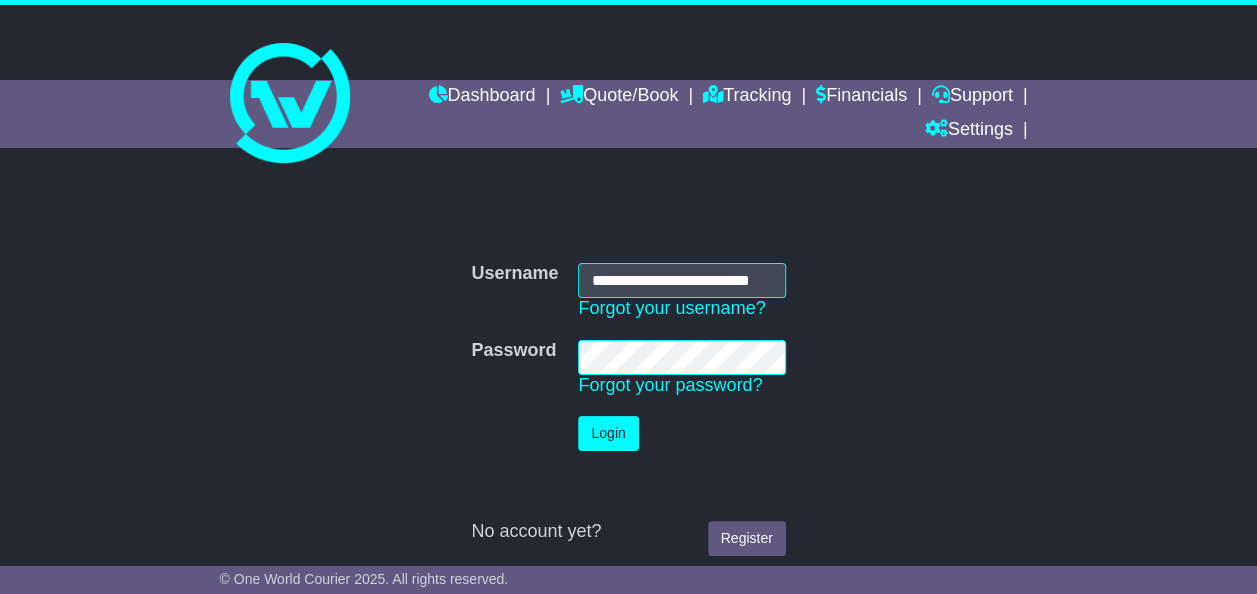 click on "Dashboard
Quote/Book
Domestic
International
Saved Quotes
Drafts
Domestic Quote / Book
International Quote / Book
Saved Quotes
Drafts
Tracking
Financials
Support
Settings
Settings
Address Book
Settings" at bounding box center [629, 114] 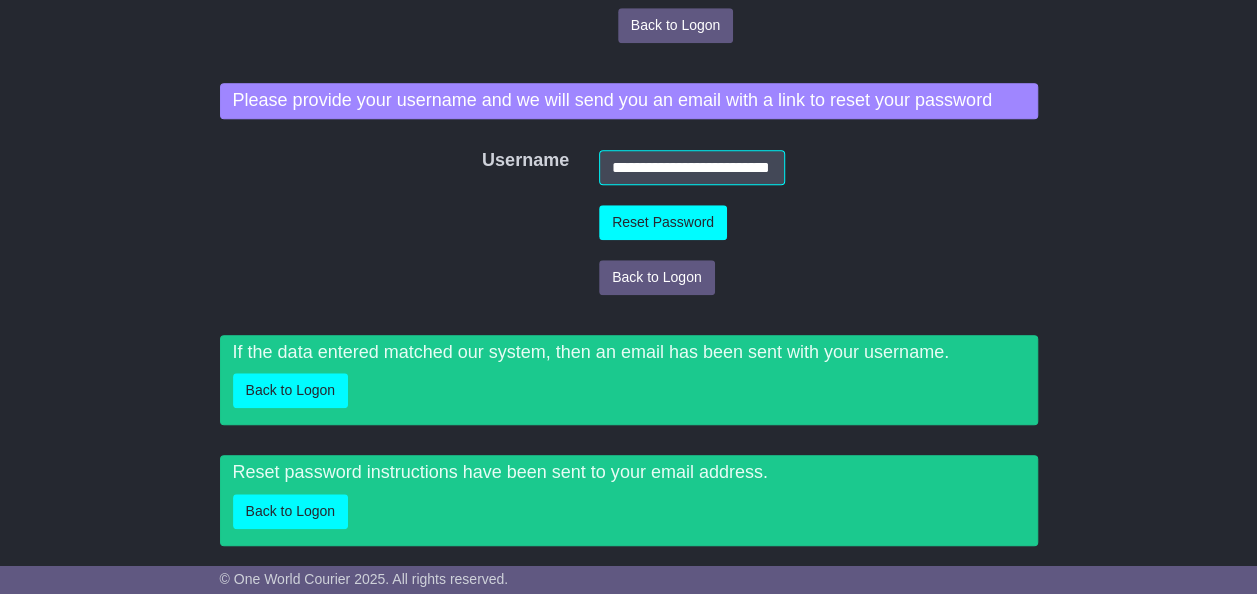 scroll, scrollTop: 796, scrollLeft: 0, axis: vertical 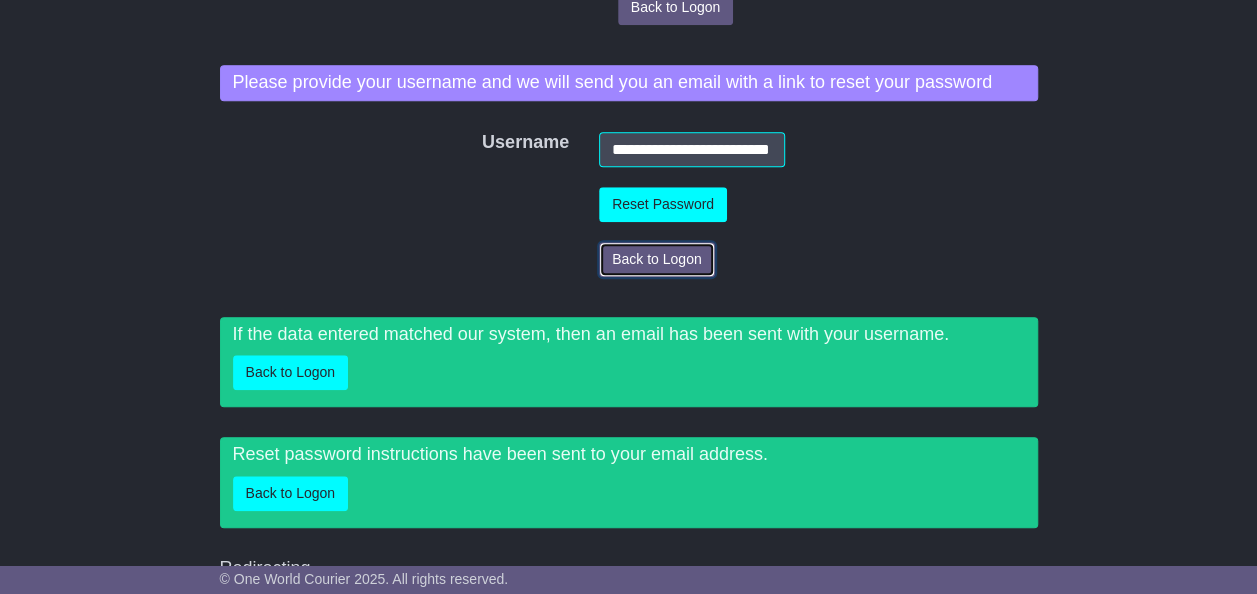 drag, startPoint x: 617, startPoint y: 260, endPoint x: 684, endPoint y: 281, distance: 70.21396 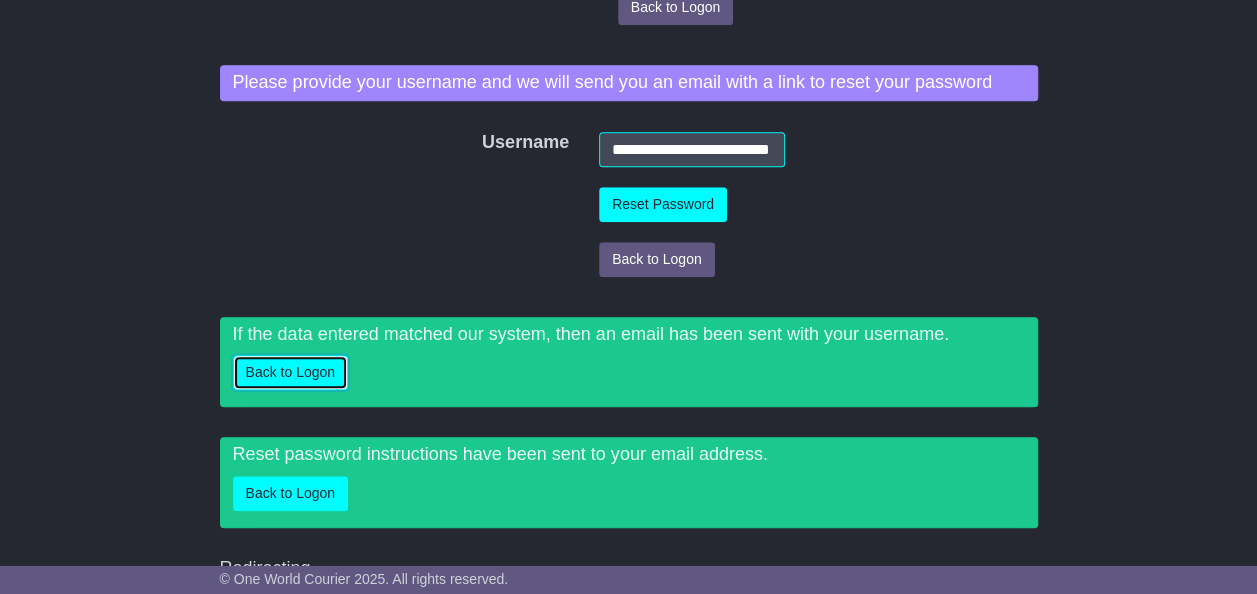 click on "Back to Logon" at bounding box center [291, 372] 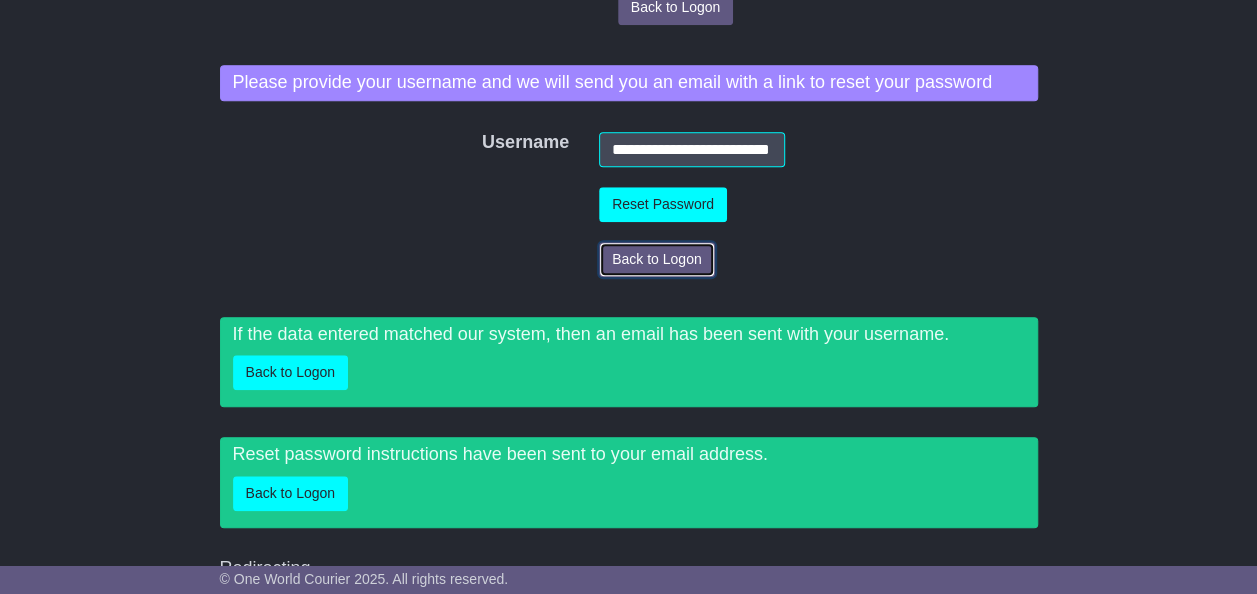 click on "Back to Logon" at bounding box center [657, 259] 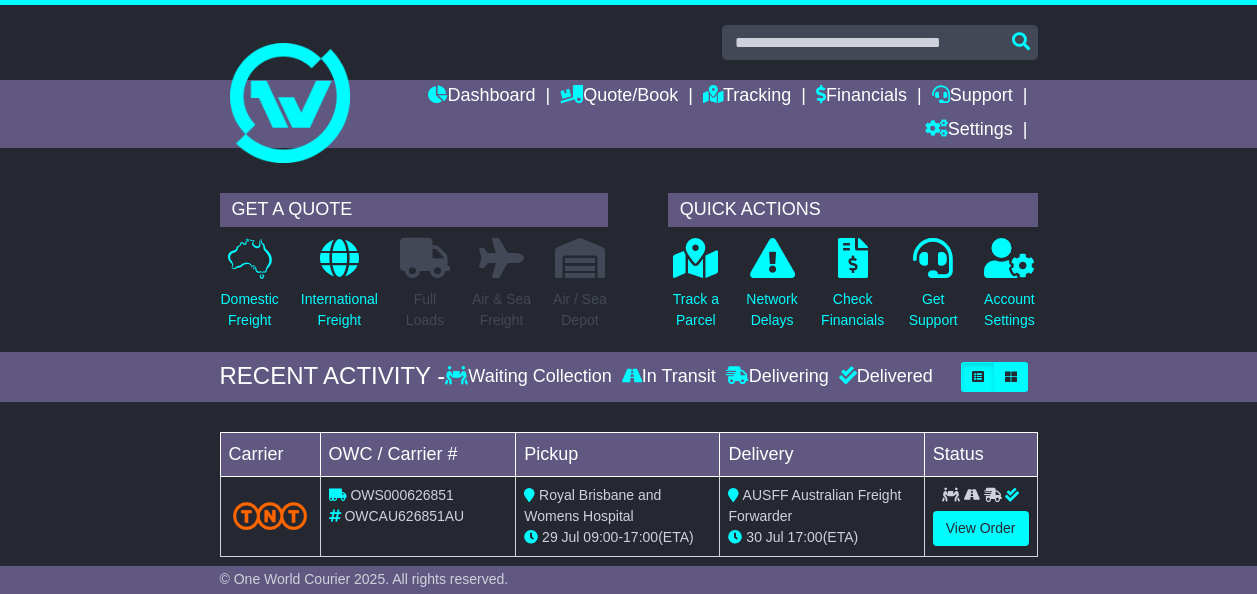 scroll, scrollTop: 0, scrollLeft: 0, axis: both 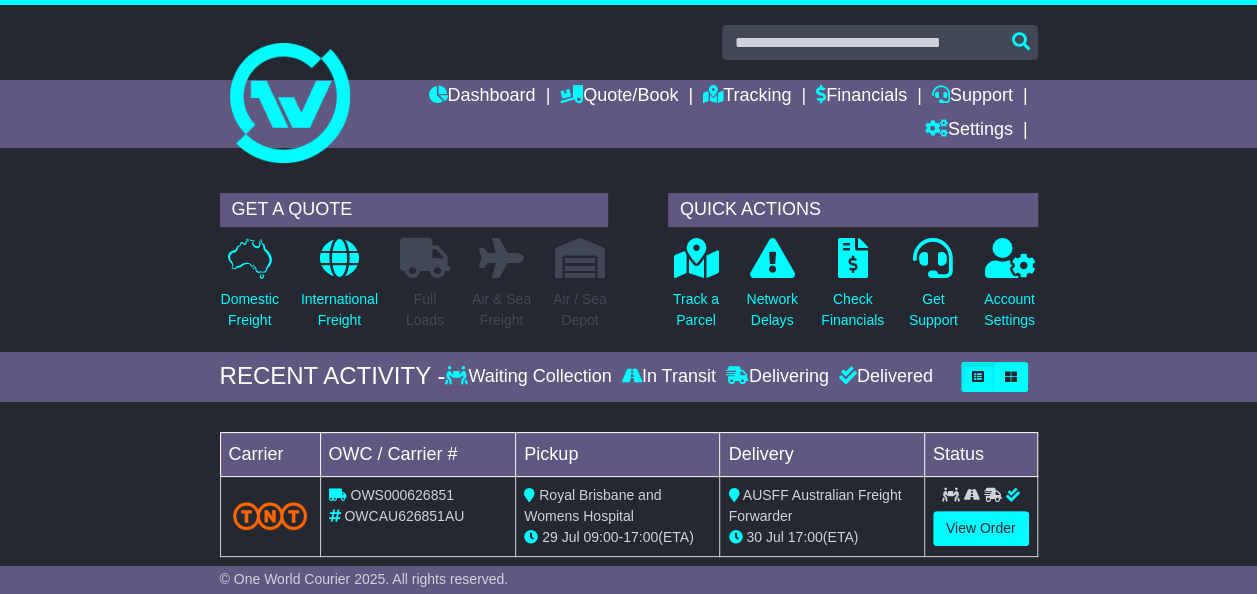 click on "Dashboard
Quote/Book
Domestic
International
Saved Quotes
Drafts
Domestic Quote / Book
International Quote / Book
Saved Quotes
Drafts
Tracking
Financials
Support
Settings
Settings
Address Book
Settings" at bounding box center [629, 114] 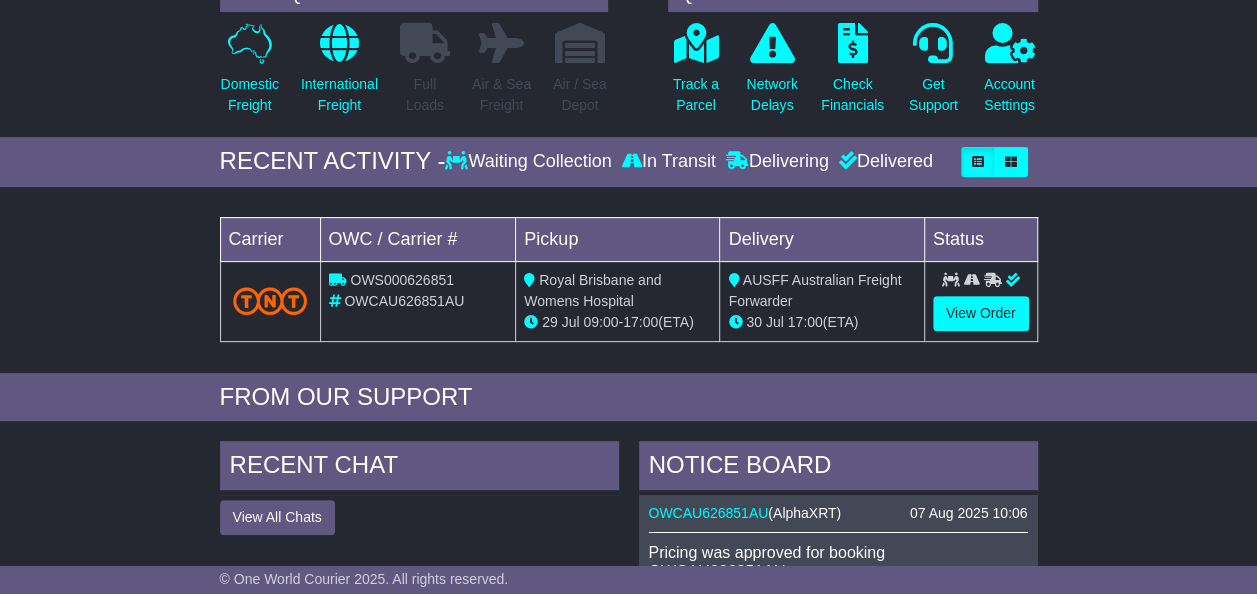 scroll, scrollTop: 209, scrollLeft: 0, axis: vertical 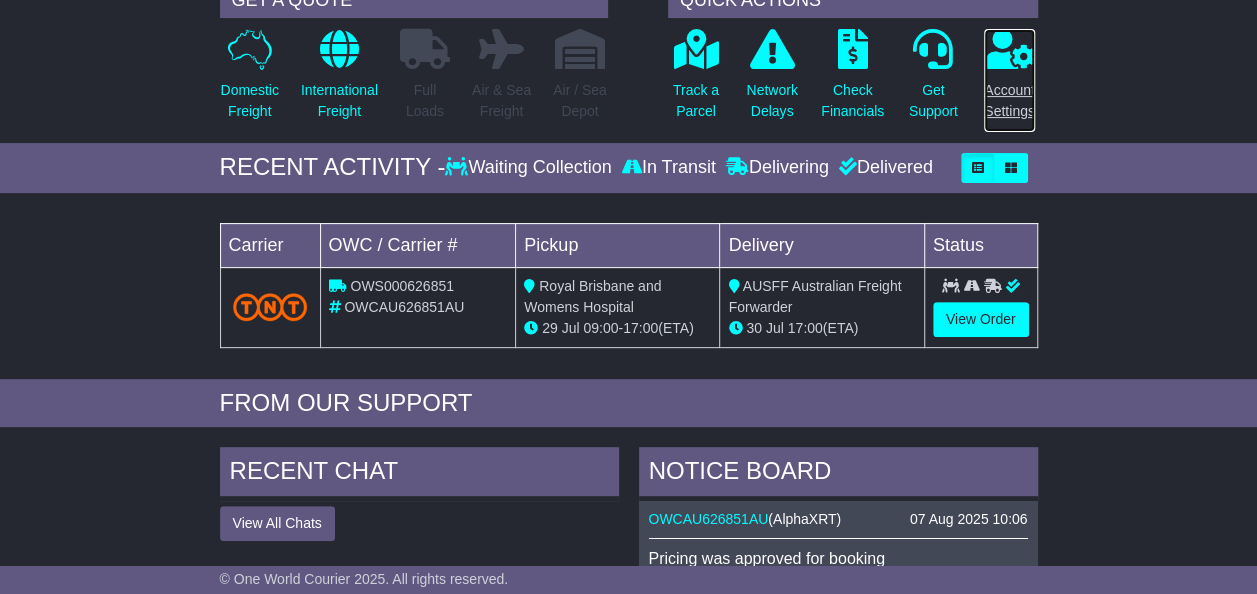click on "Account Settings" at bounding box center [1009, 101] 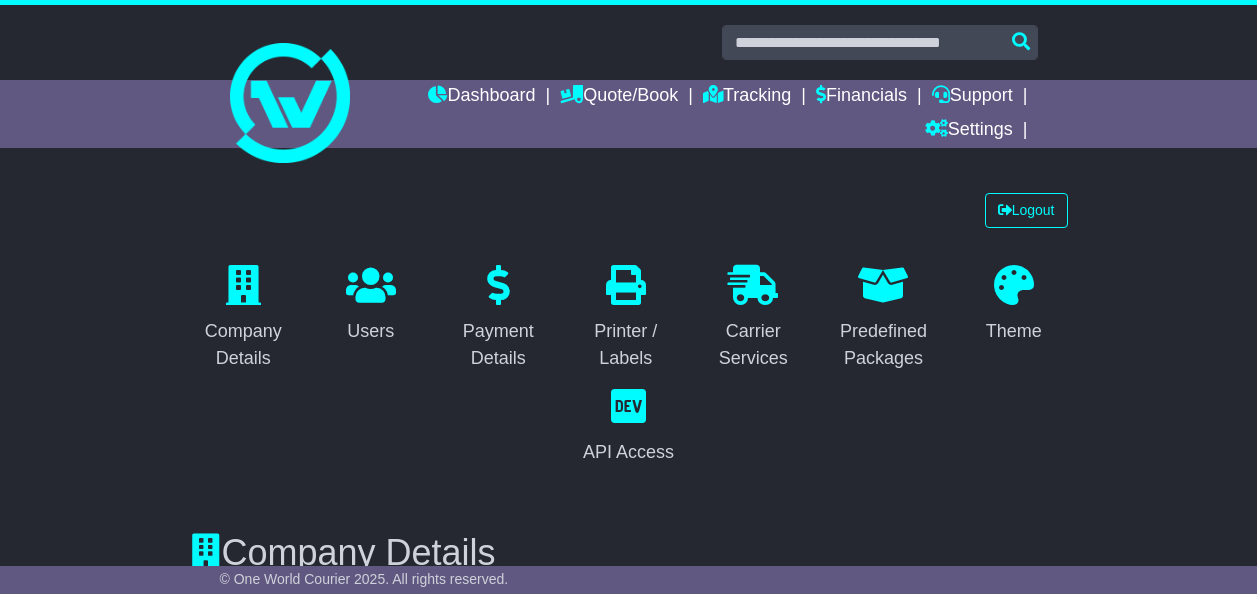 select on "**********" 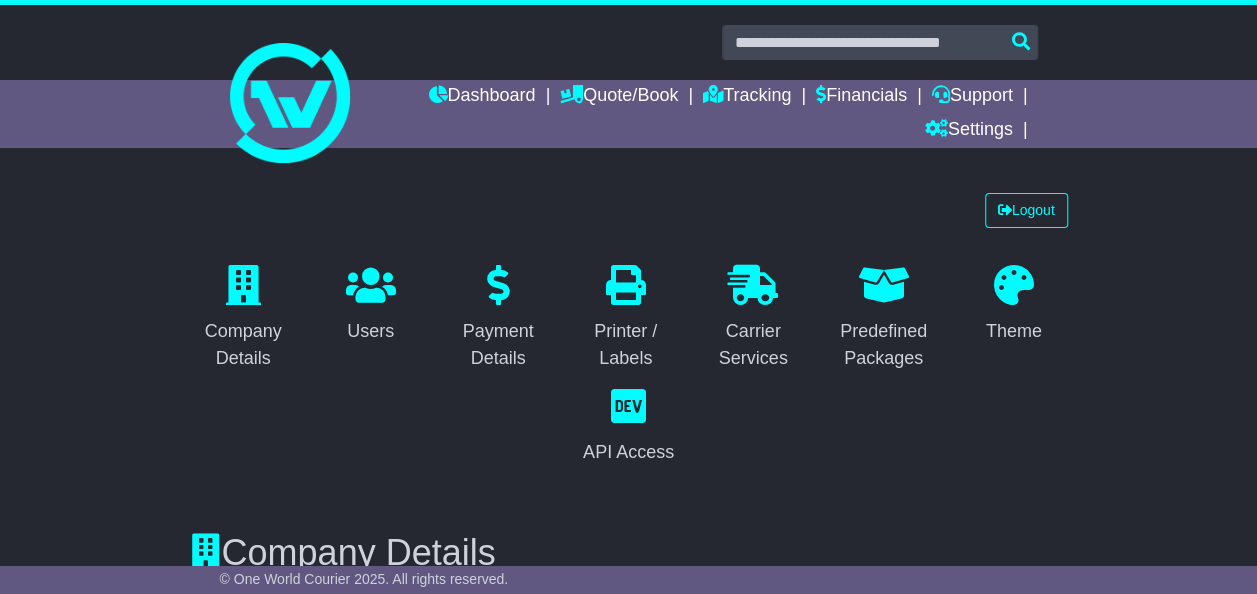 scroll, scrollTop: 0, scrollLeft: 0, axis: both 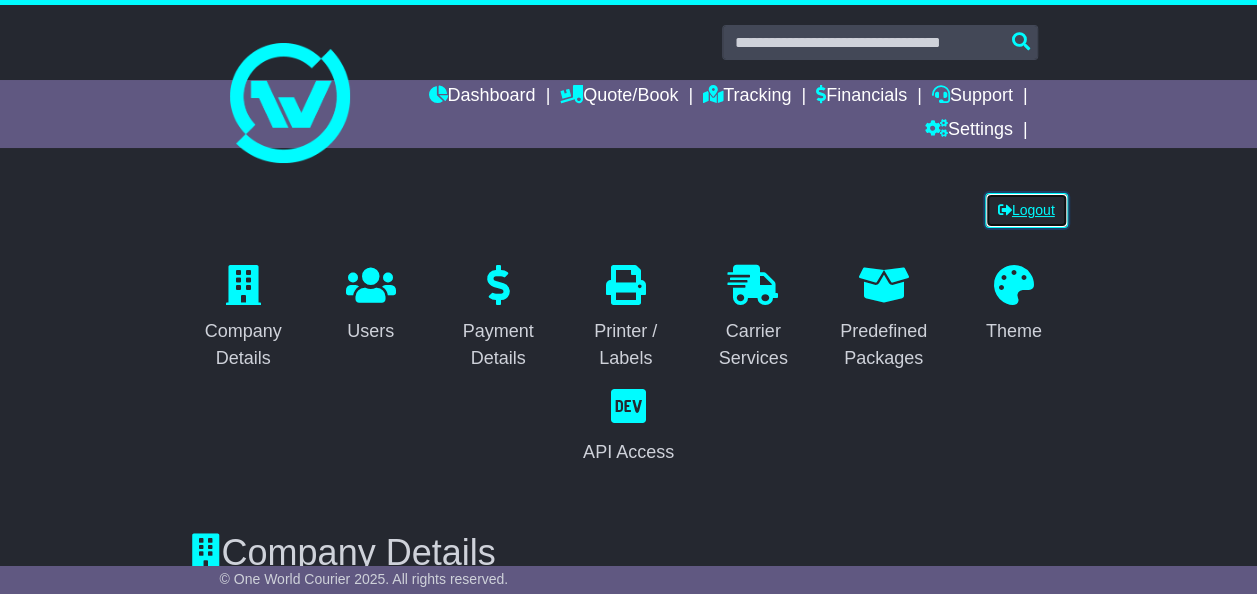 click on "Logout" at bounding box center [1026, 210] 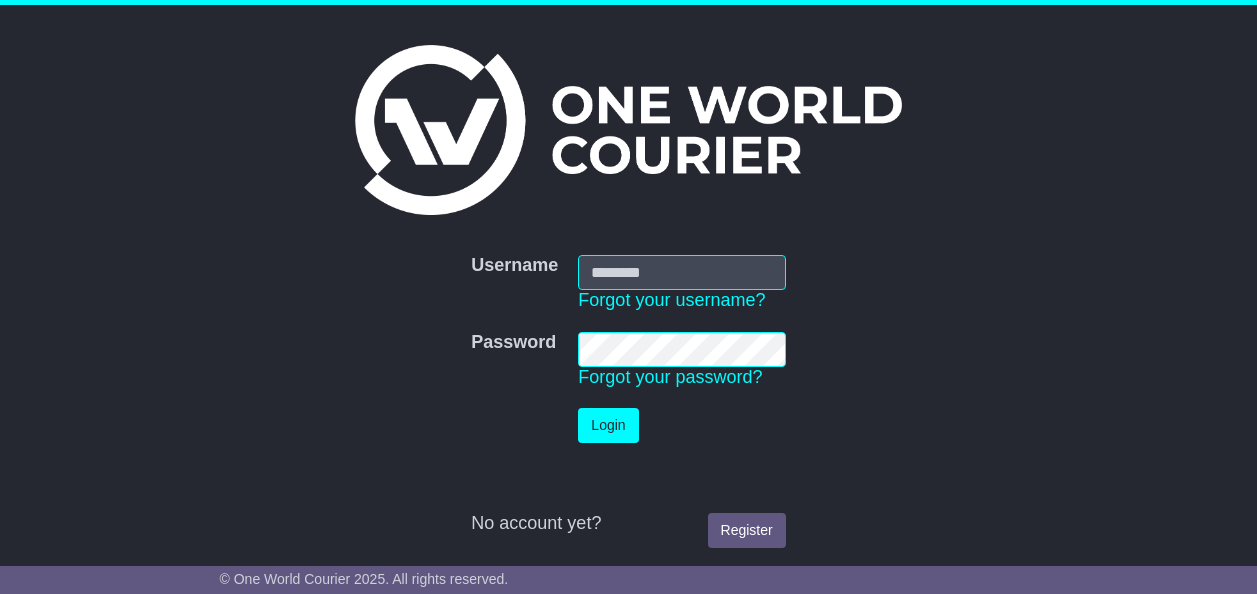 scroll, scrollTop: 0, scrollLeft: 0, axis: both 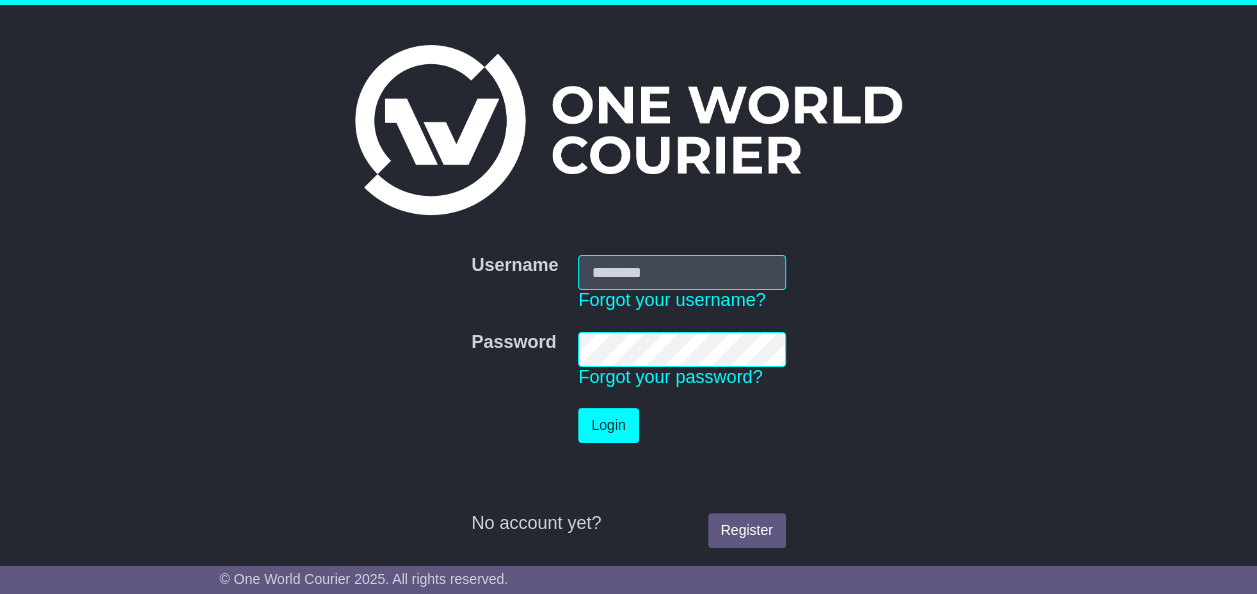 click on "Username" at bounding box center (681, 272) 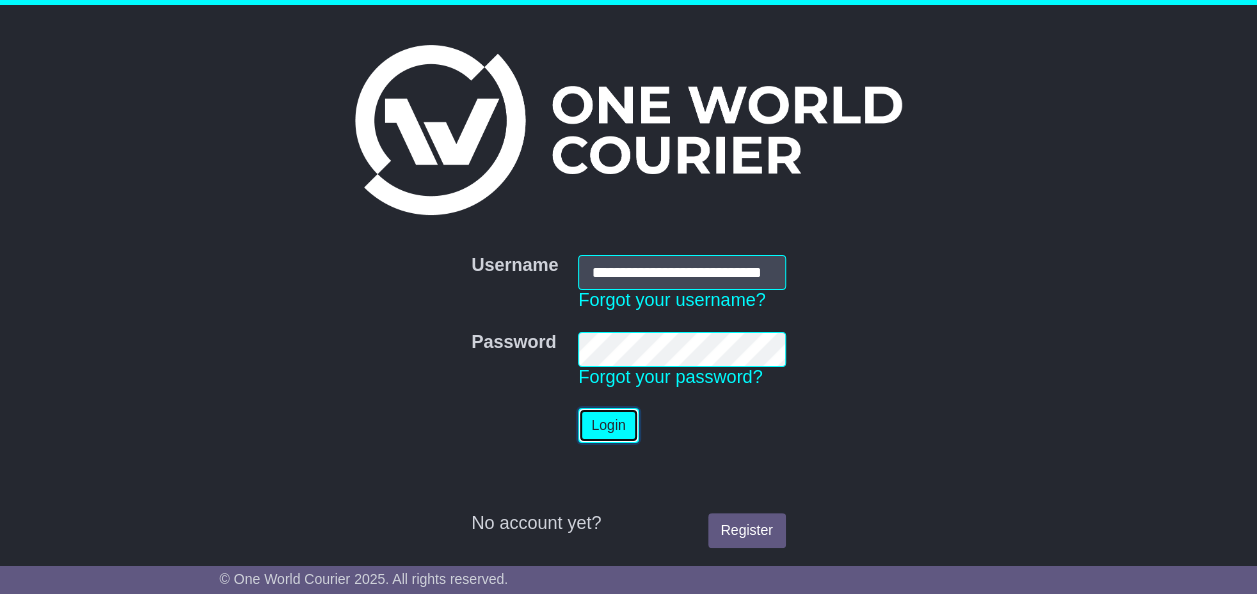 click on "Login" at bounding box center [608, 425] 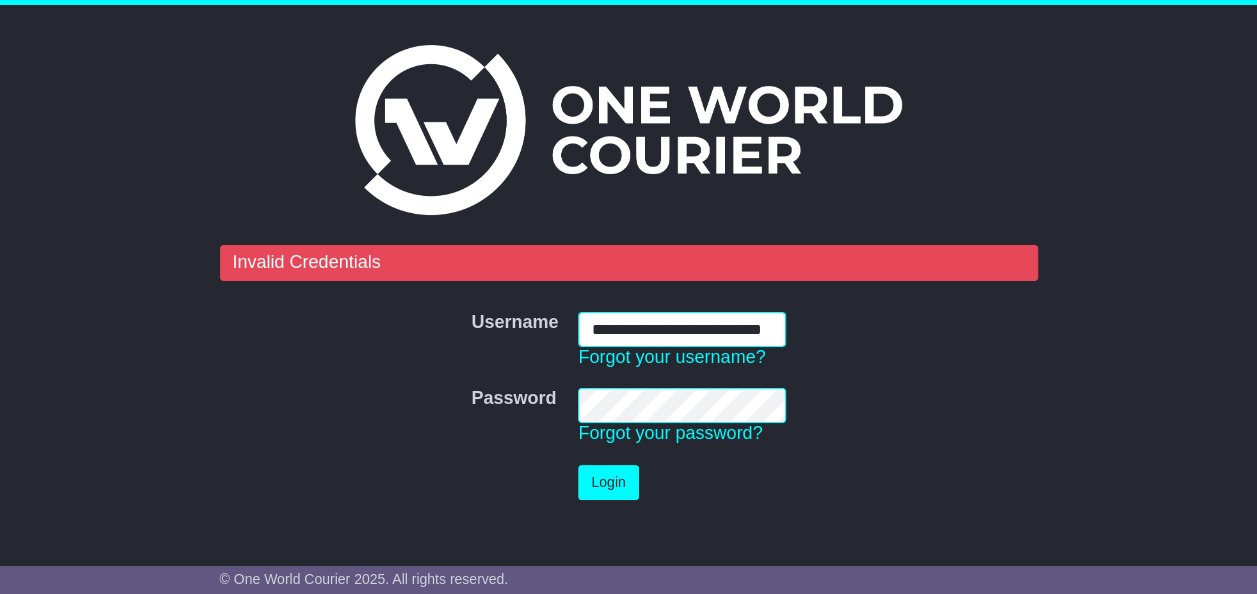 click on "**********" at bounding box center [681, 329] 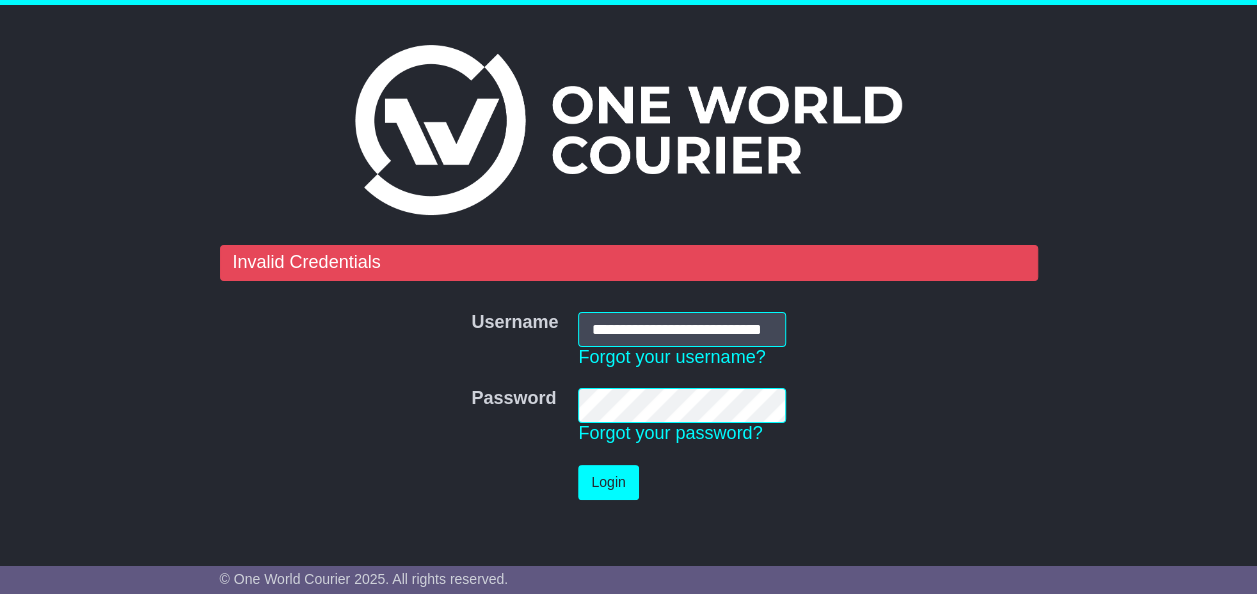 click on "Password
Password
Forgot your password?" at bounding box center (628, 416) 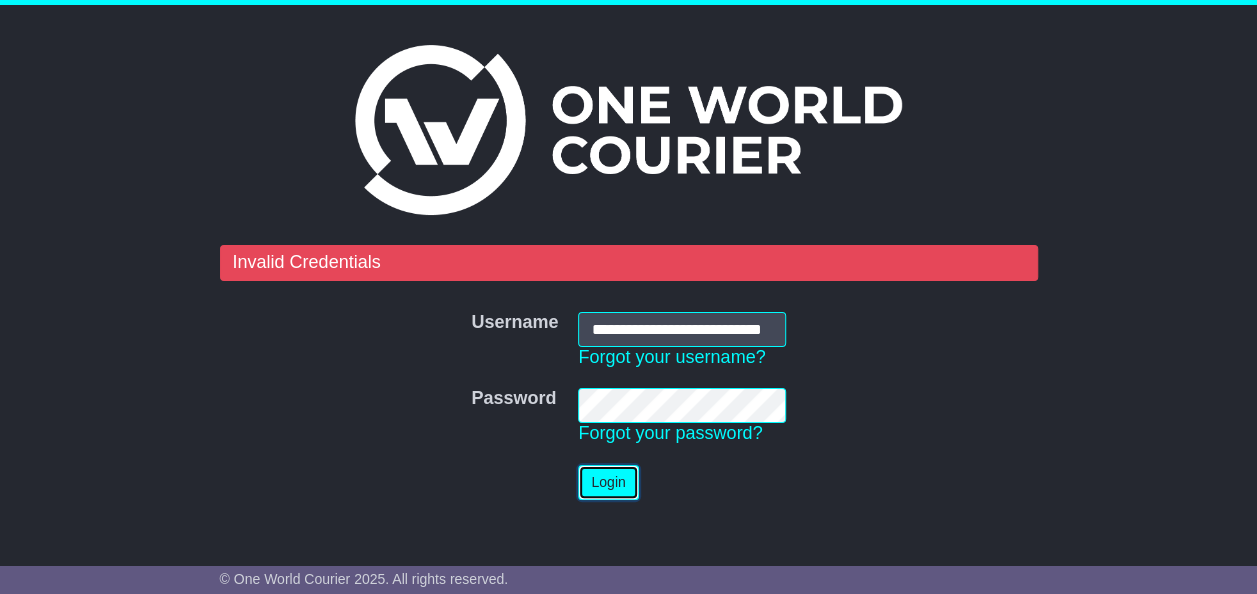 click on "Login" at bounding box center [608, 482] 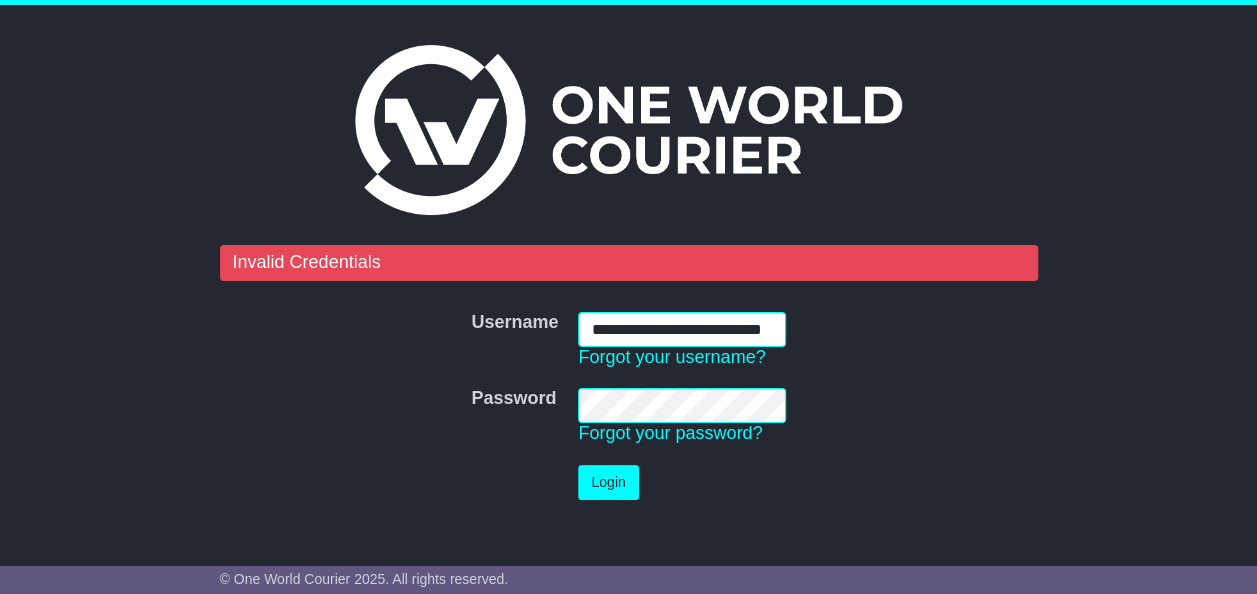 click on "**********" at bounding box center [681, 329] 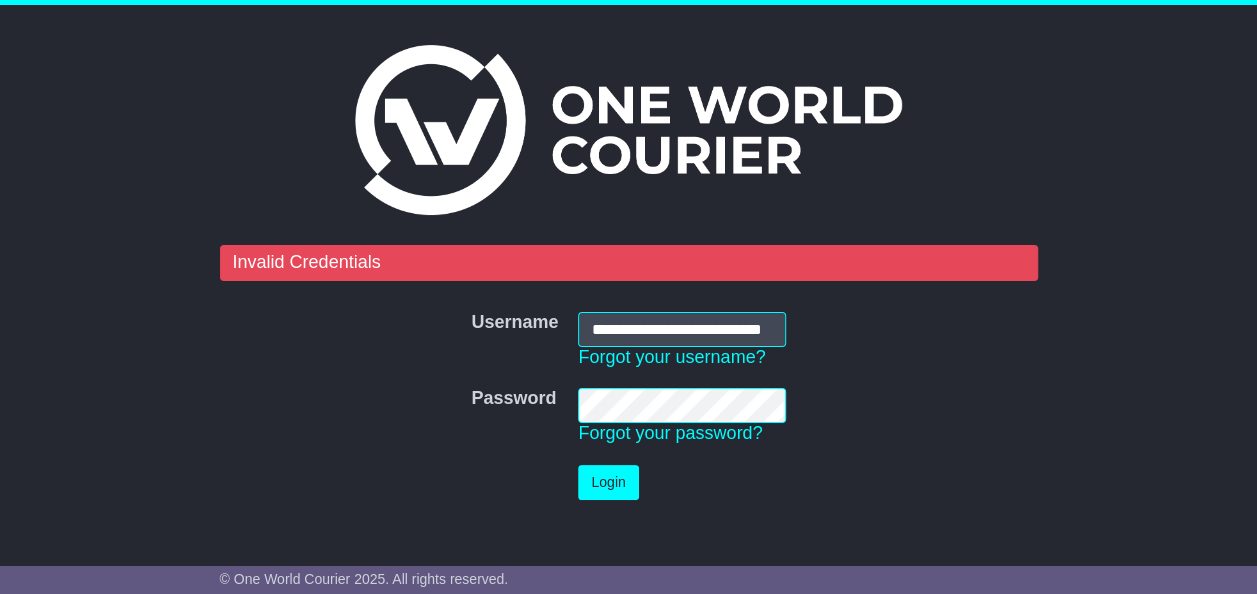 scroll, scrollTop: 0, scrollLeft: 0, axis: both 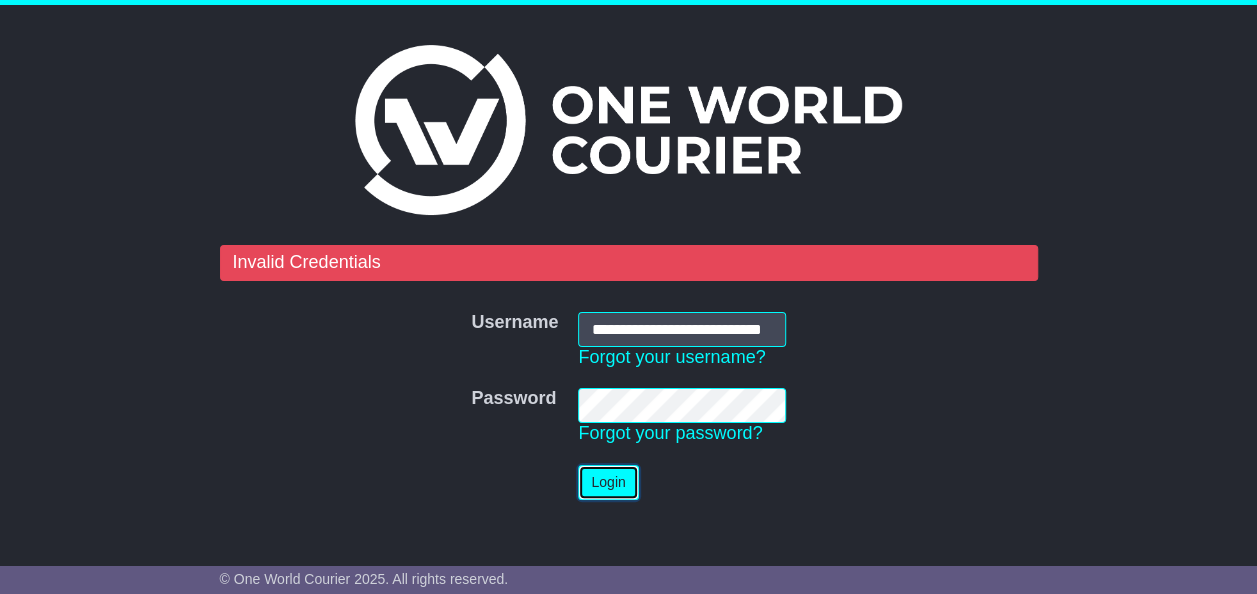 click on "Login" at bounding box center (608, 482) 